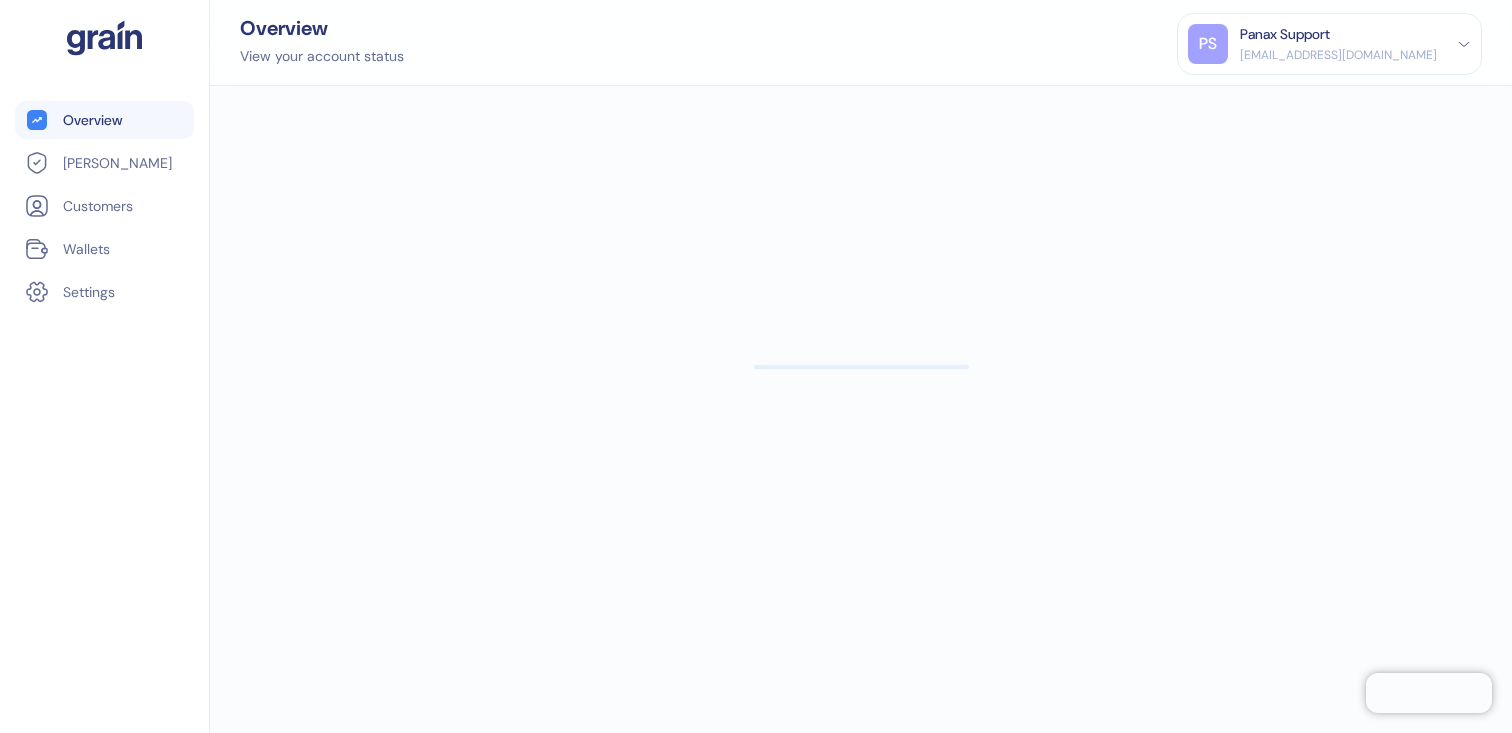 scroll, scrollTop: 0, scrollLeft: 0, axis: both 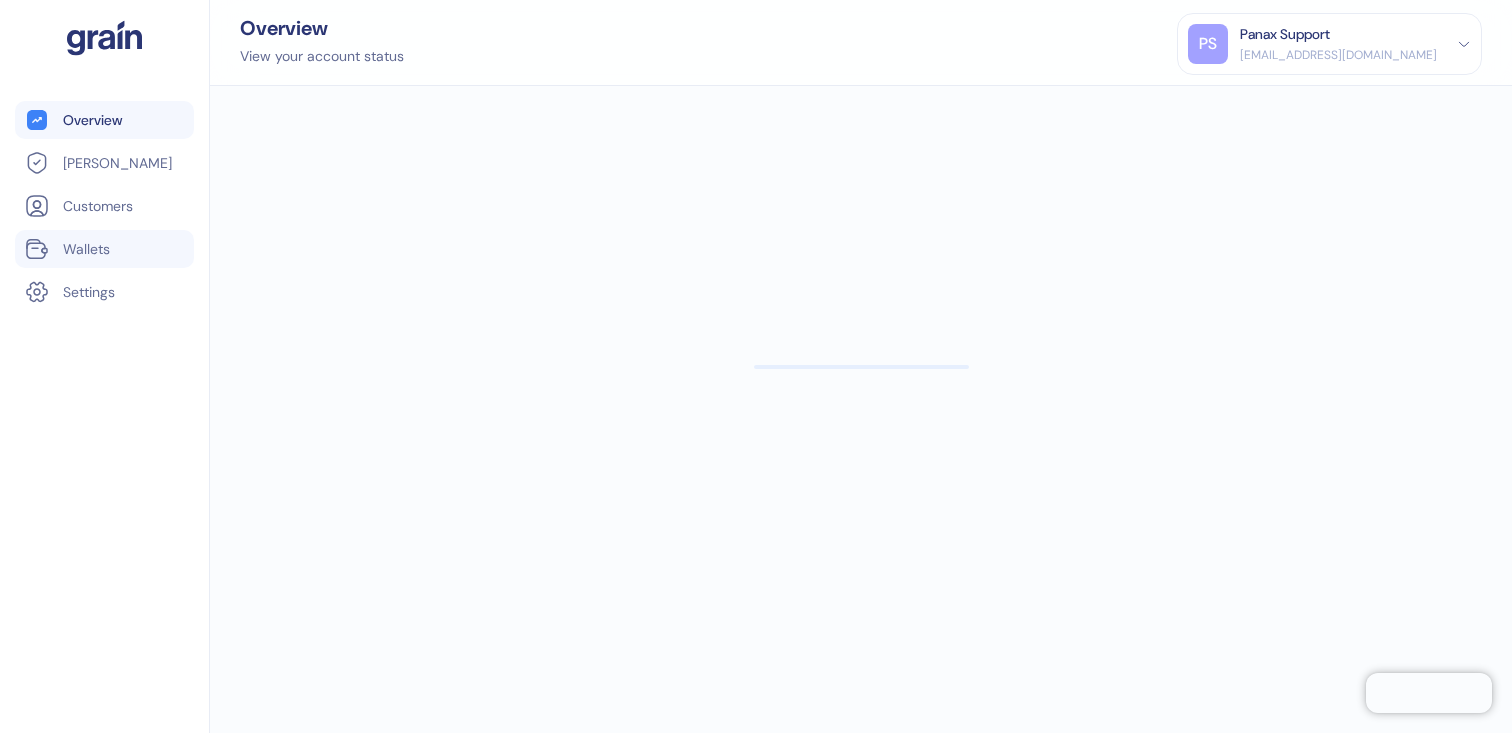 click on "Wallets" at bounding box center [104, 249] 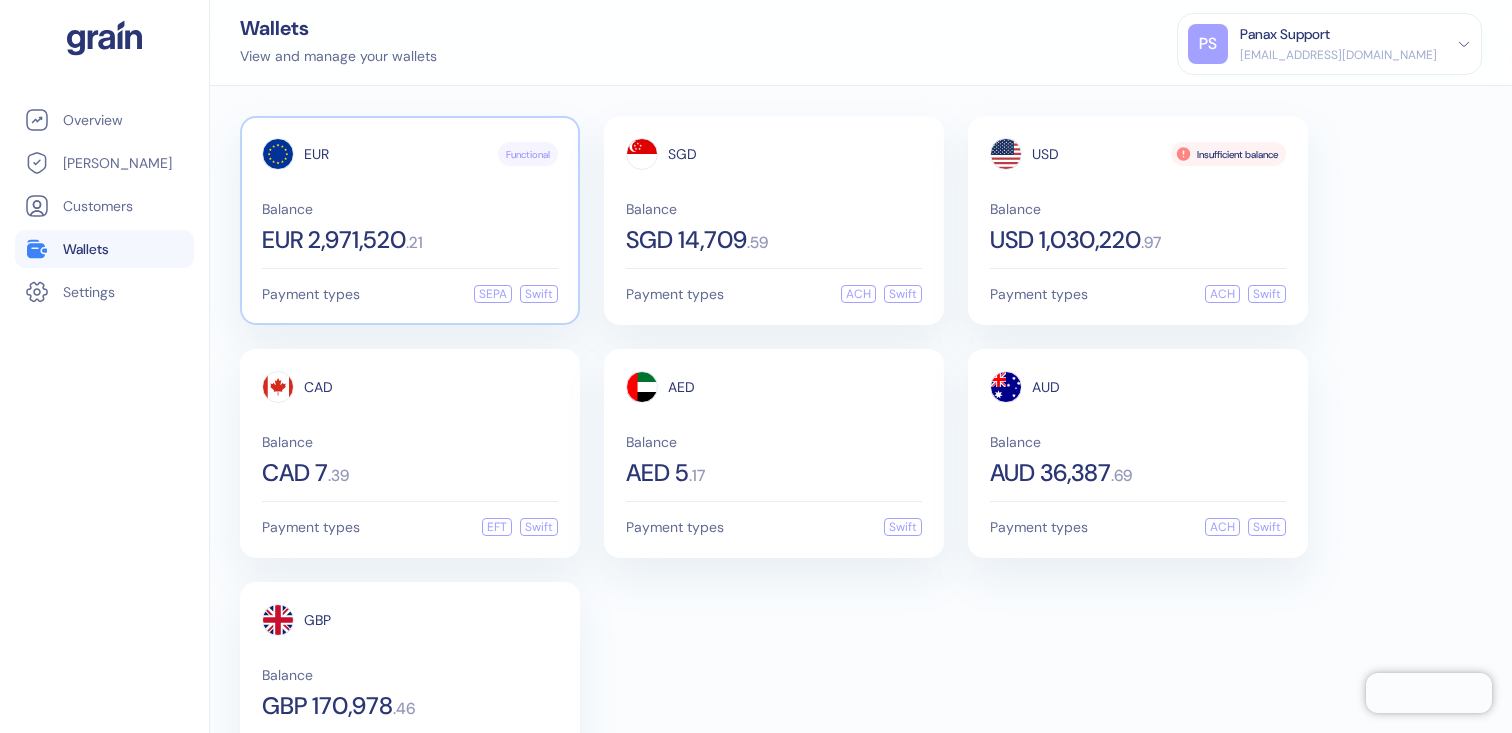 click on "Balance" at bounding box center (410, 209) 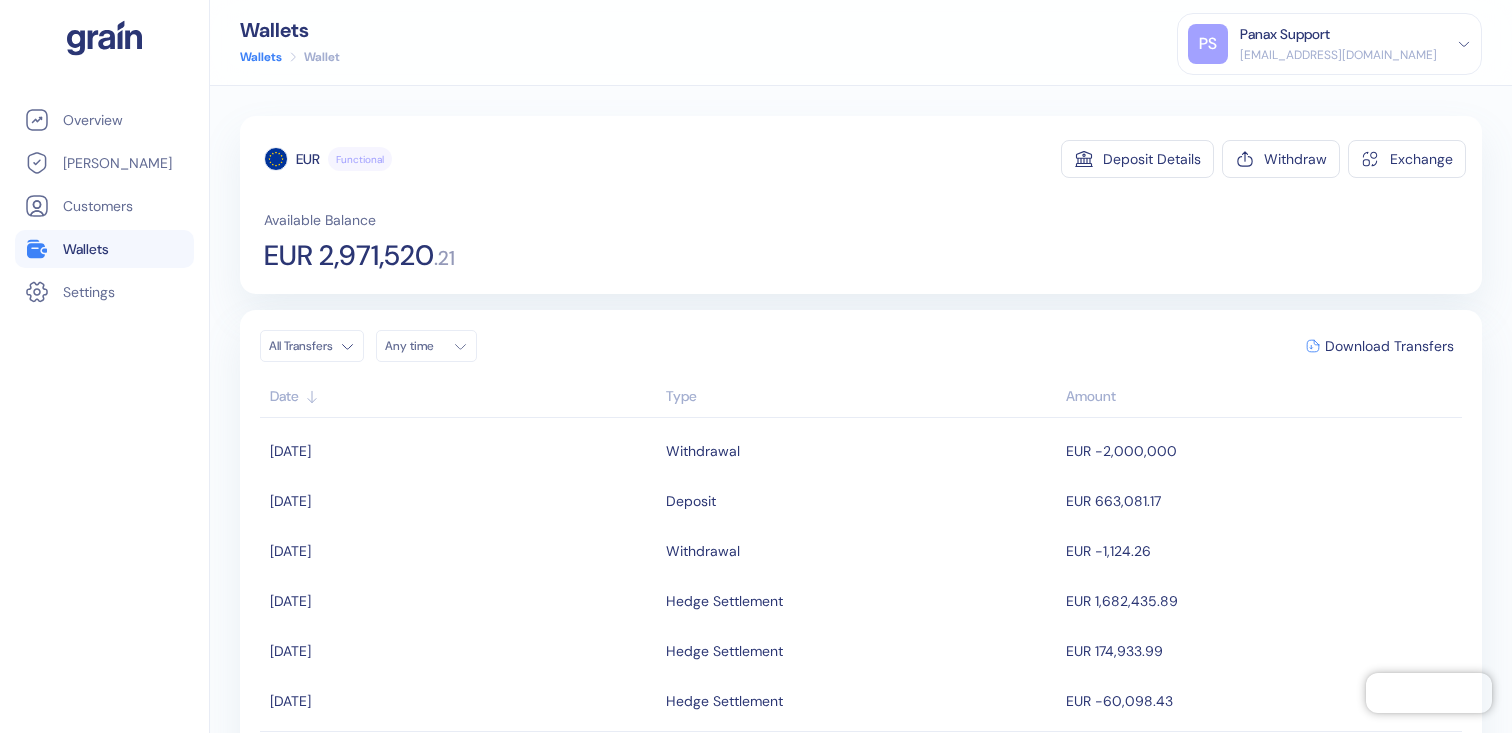 click on "Any time" at bounding box center [415, 346] 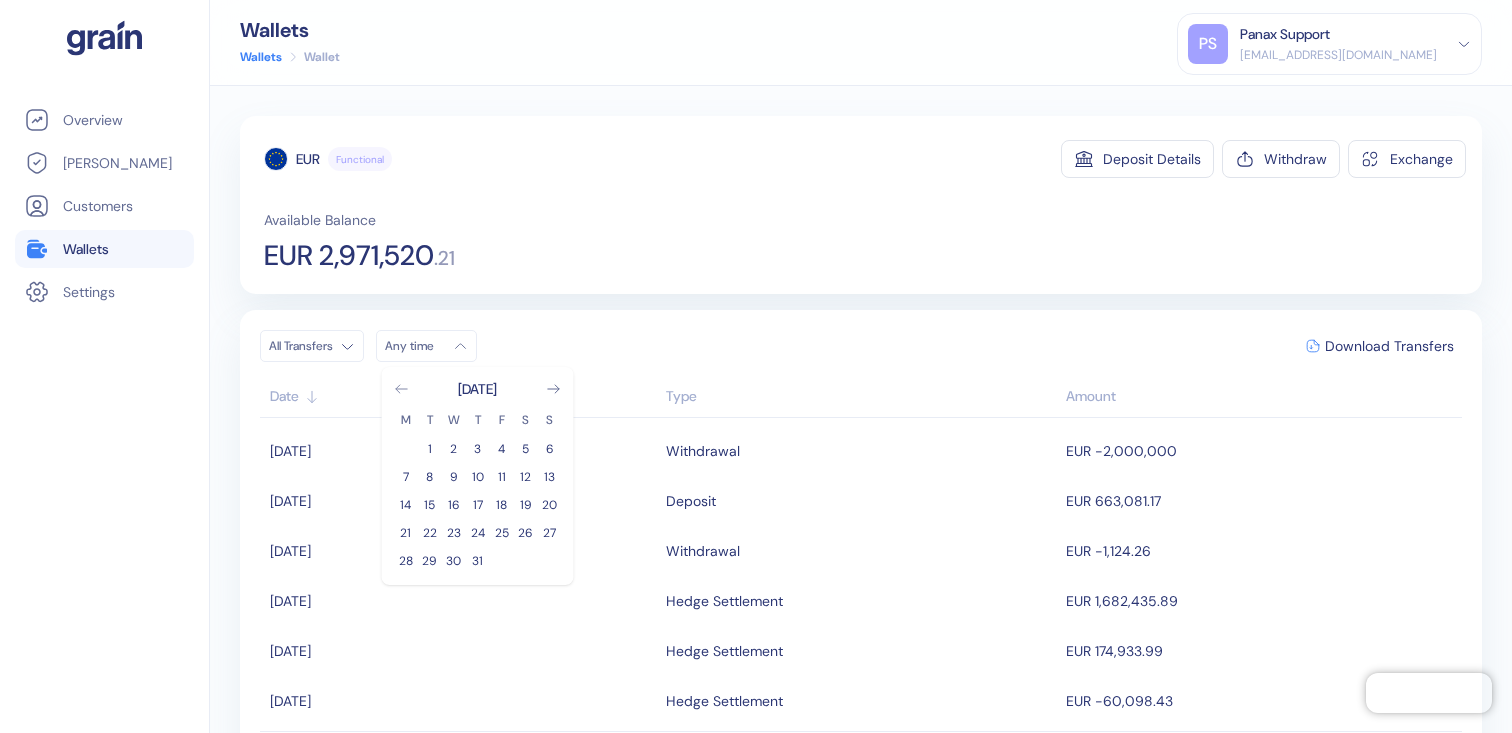 click 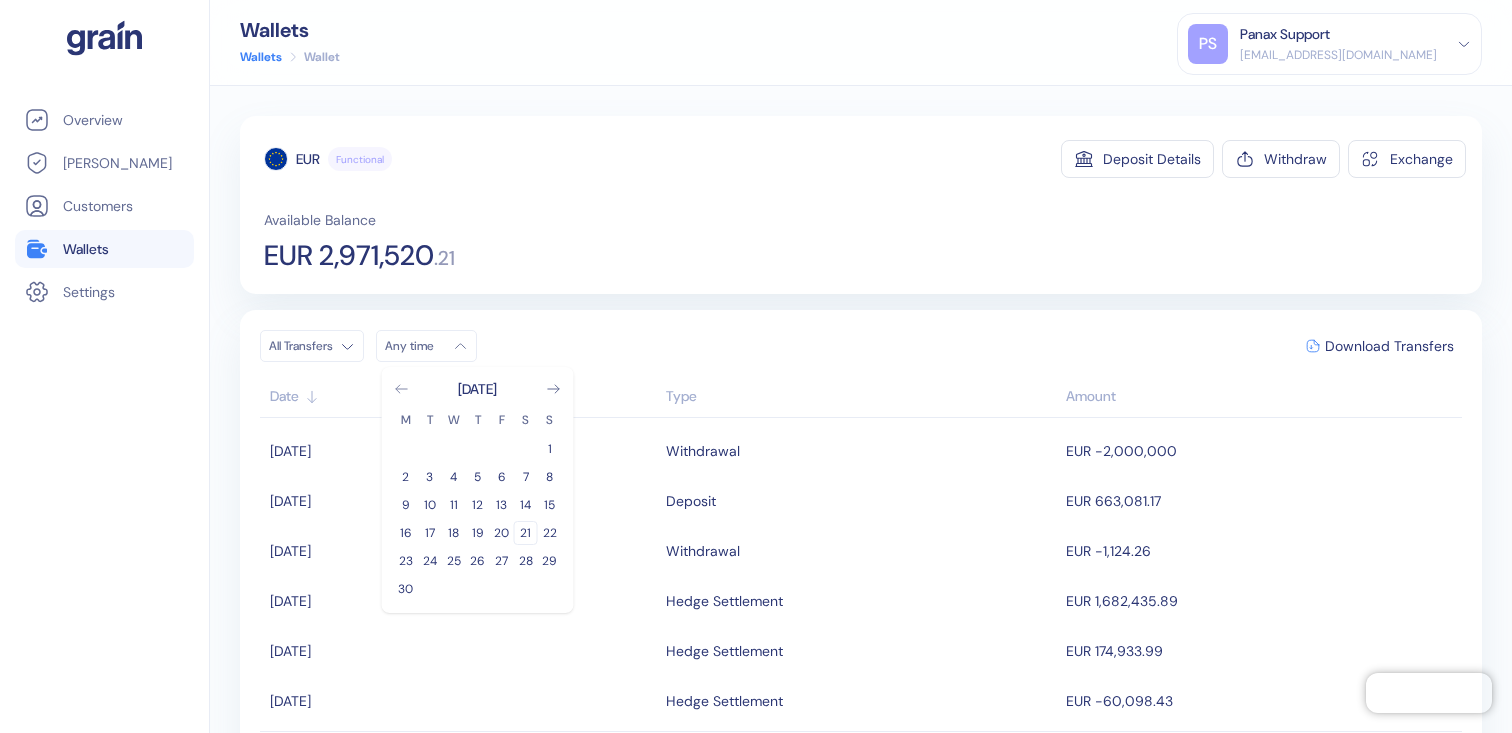 click on "21" at bounding box center [526, 533] 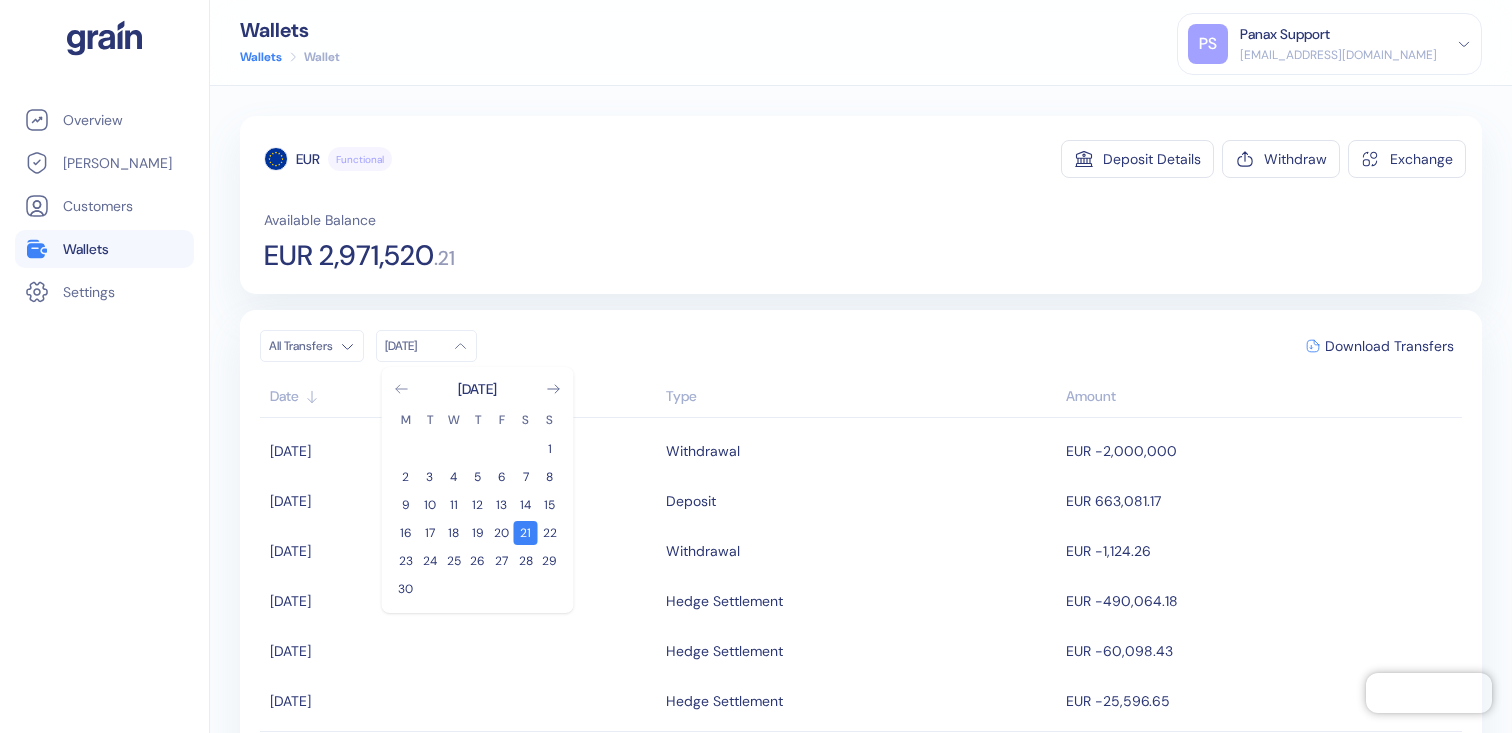 click on "EUR 2,971,520" at bounding box center [349, 256] 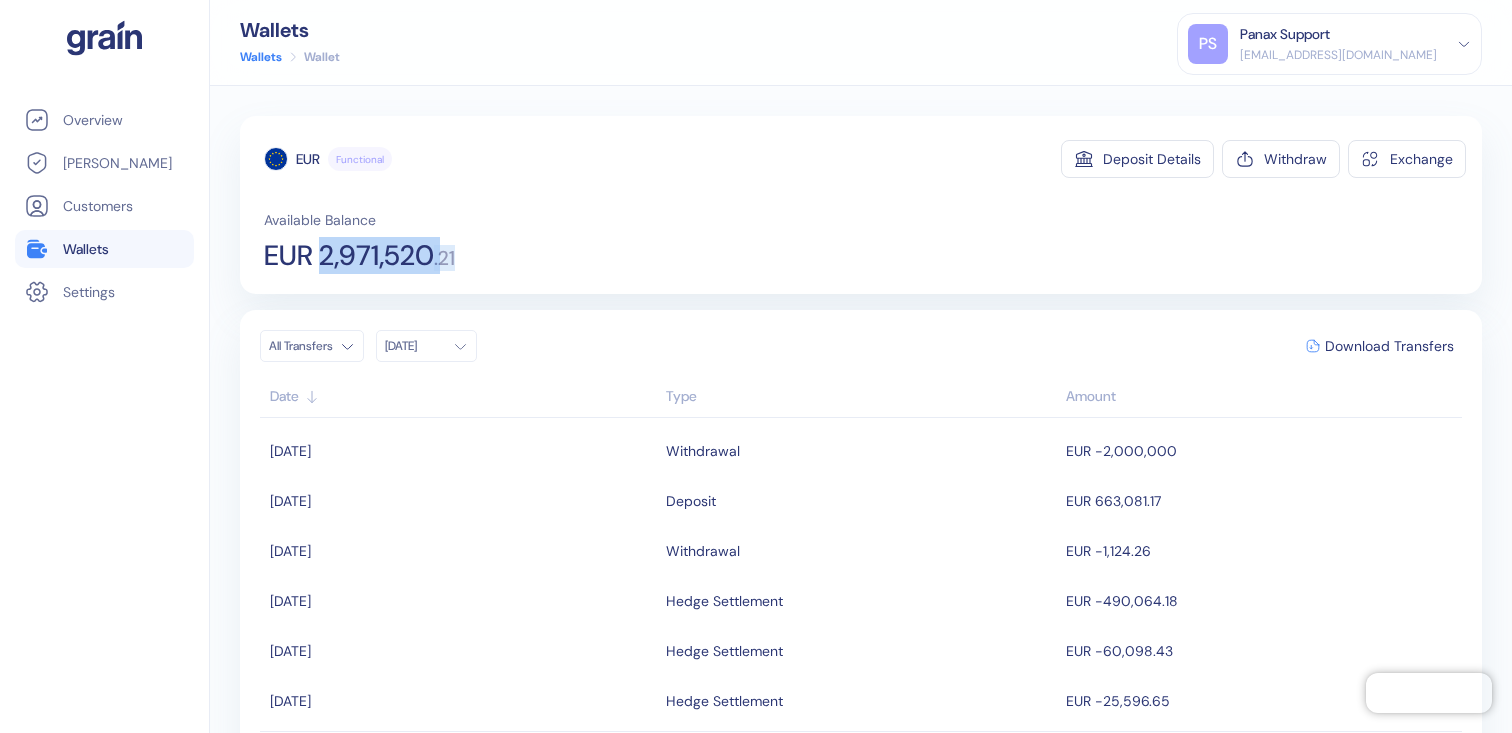 drag, startPoint x: 336, startPoint y: 258, endPoint x: 464, endPoint y: 262, distance: 128.06248 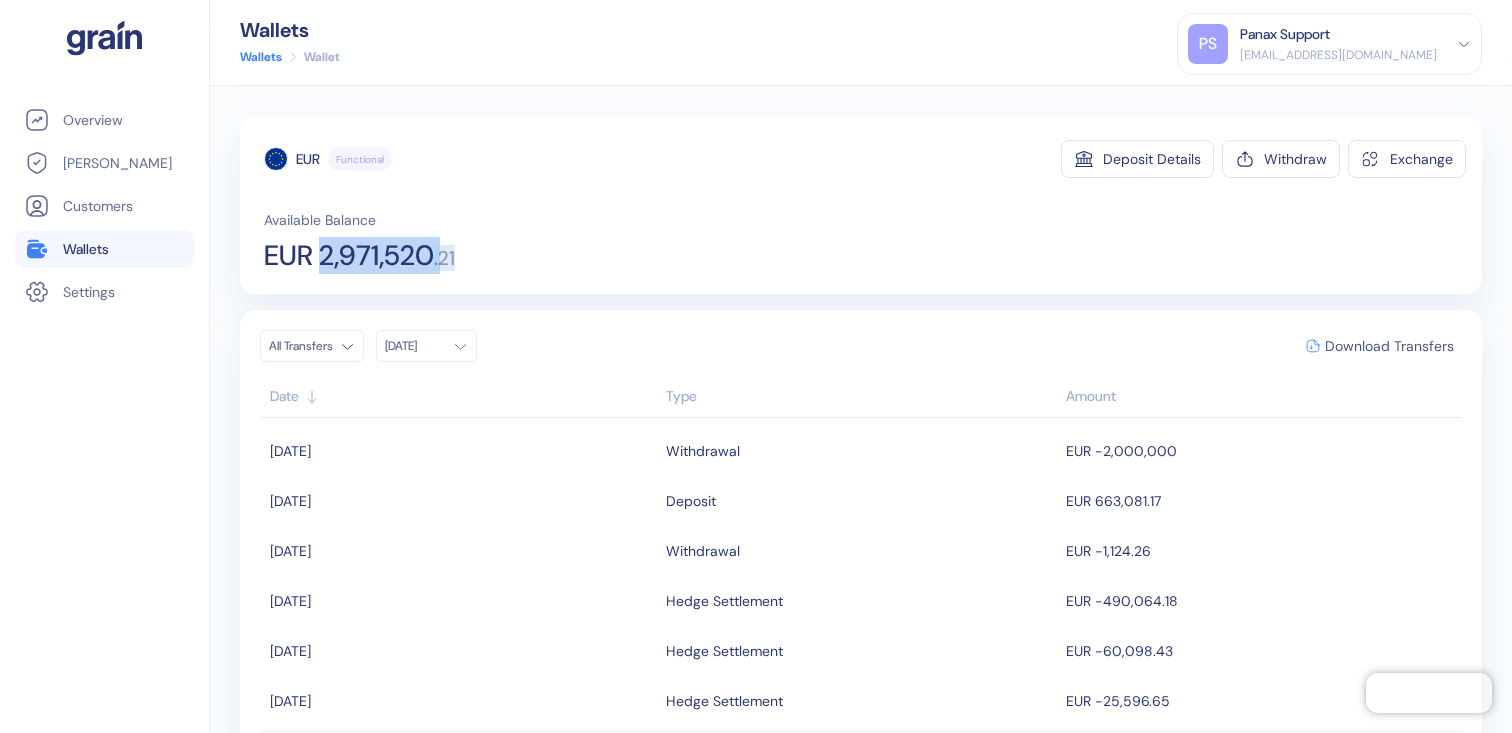 click on "Download Transfers" at bounding box center [1389, 346] 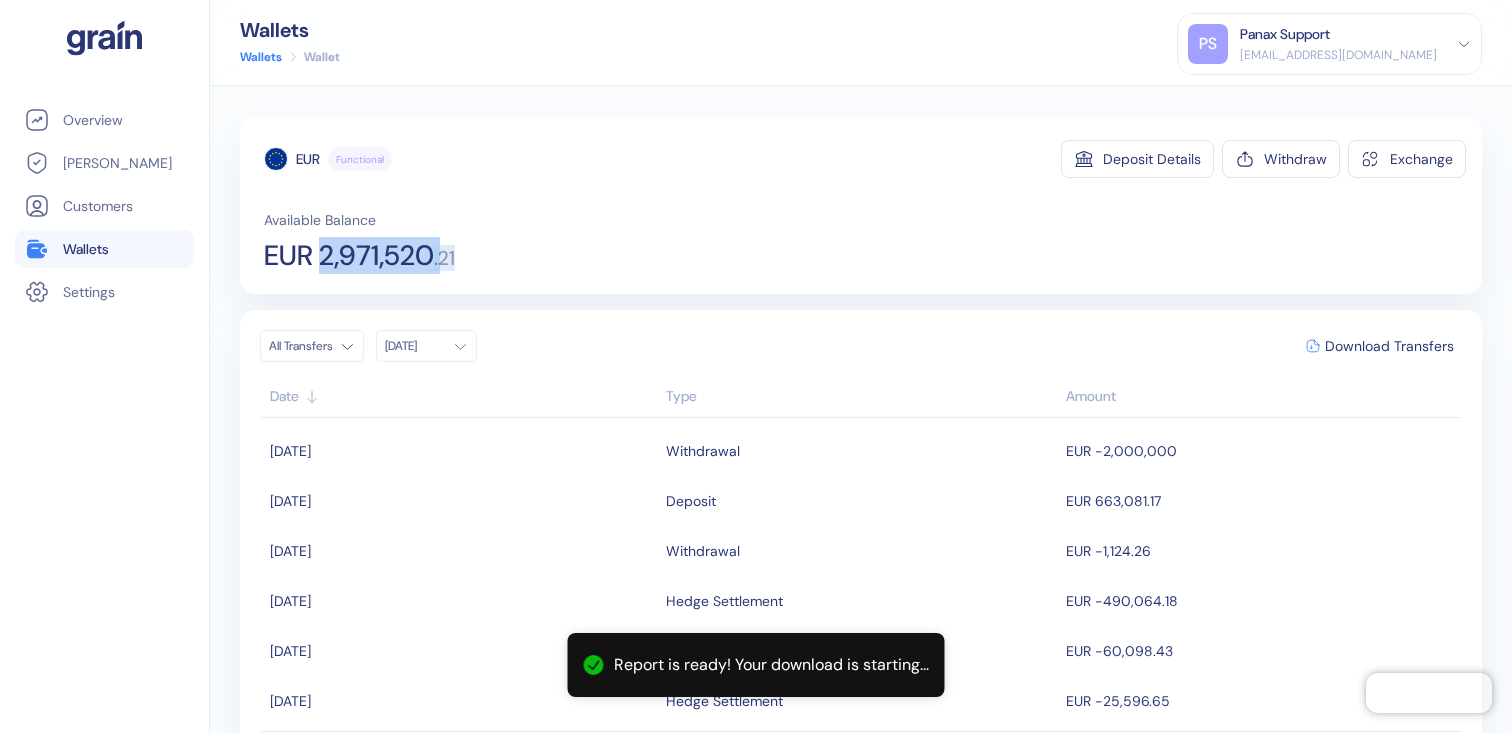 click on "Wallets" at bounding box center [104, 249] 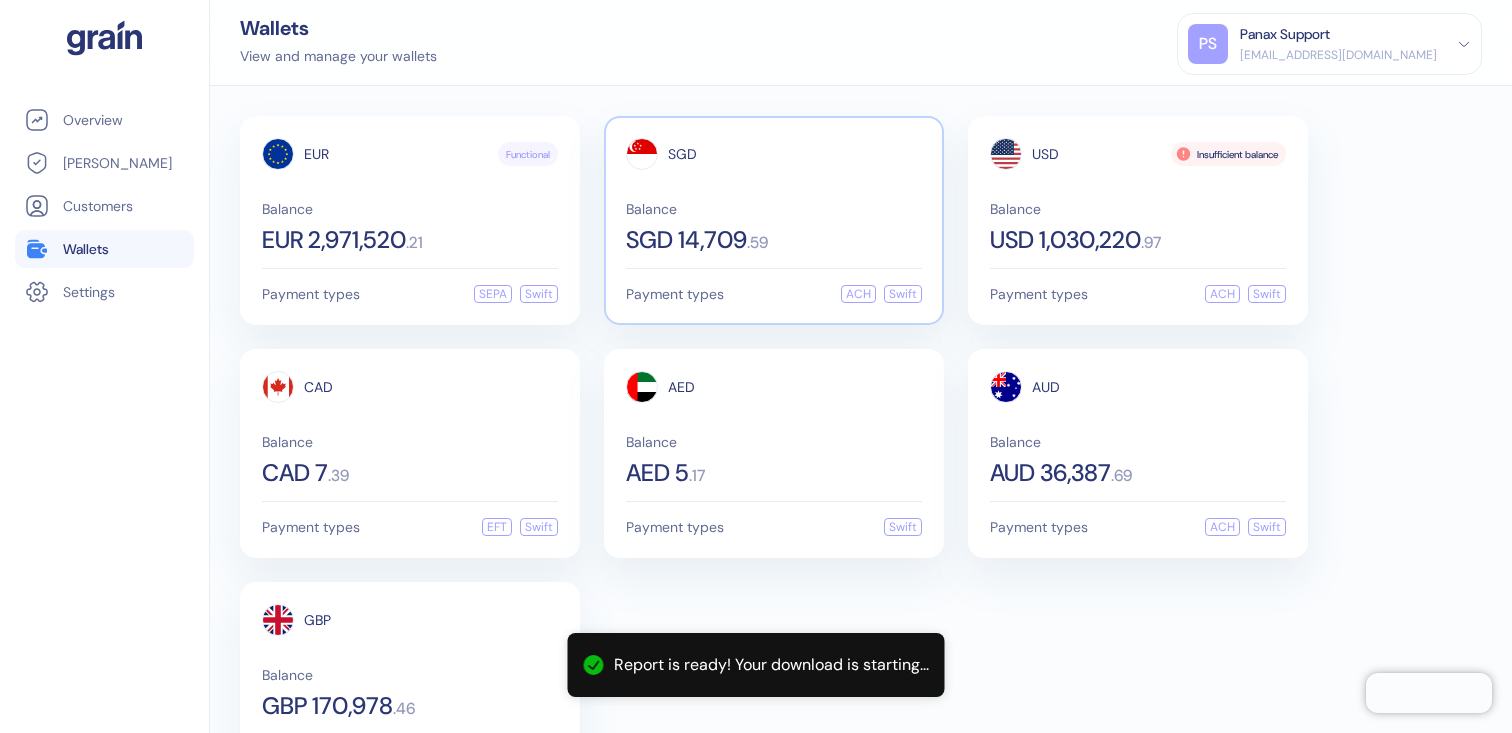 click on "SGD 14,709" at bounding box center (686, 240) 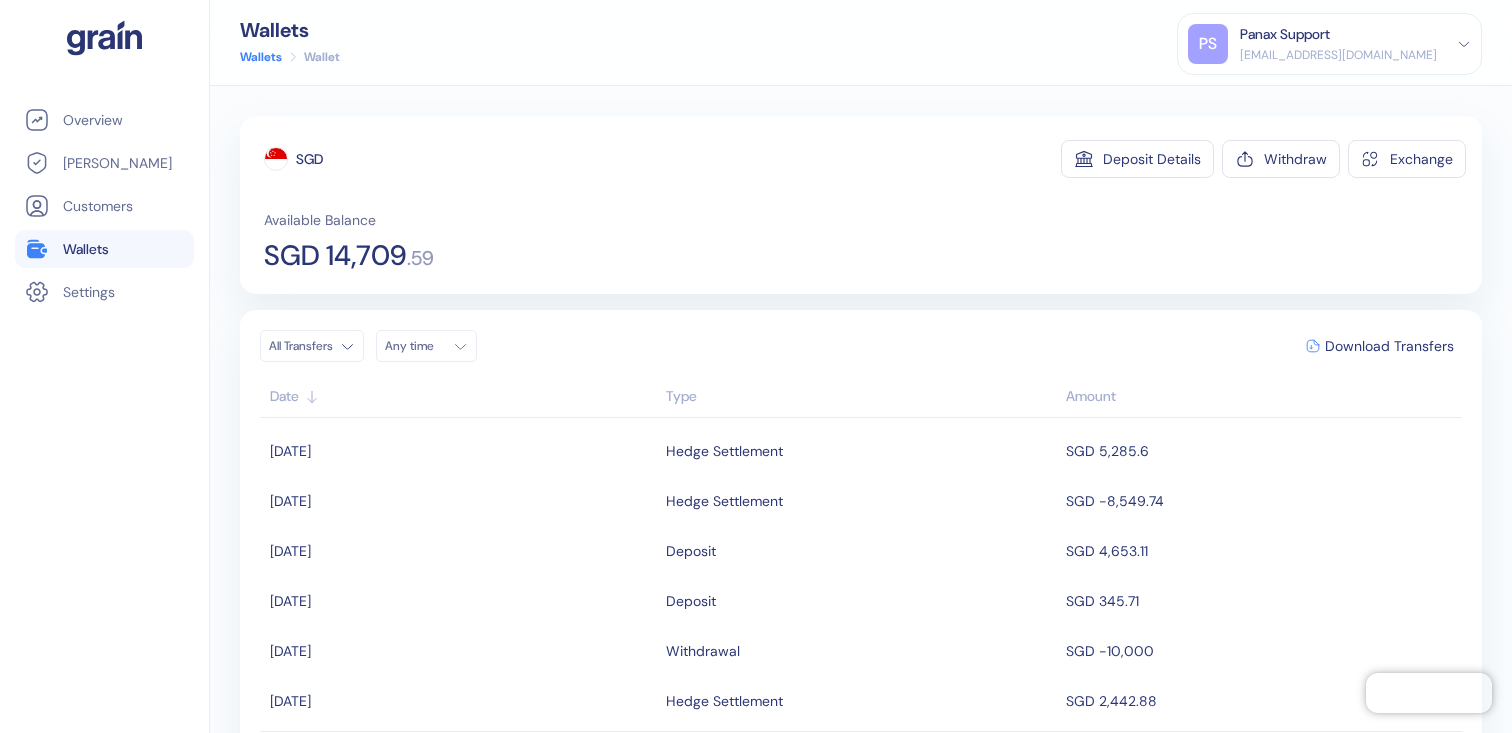 click on "Any time" at bounding box center [415, 346] 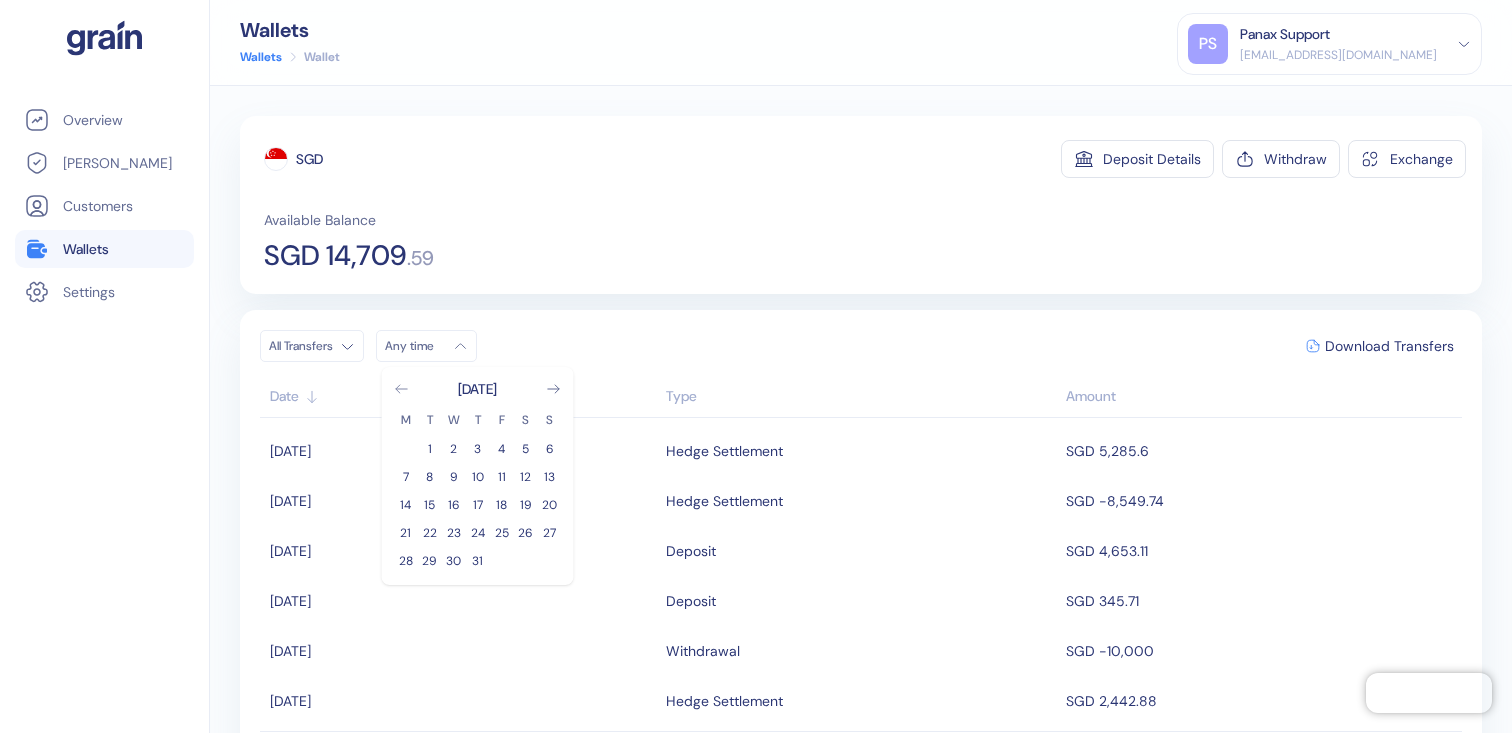 click 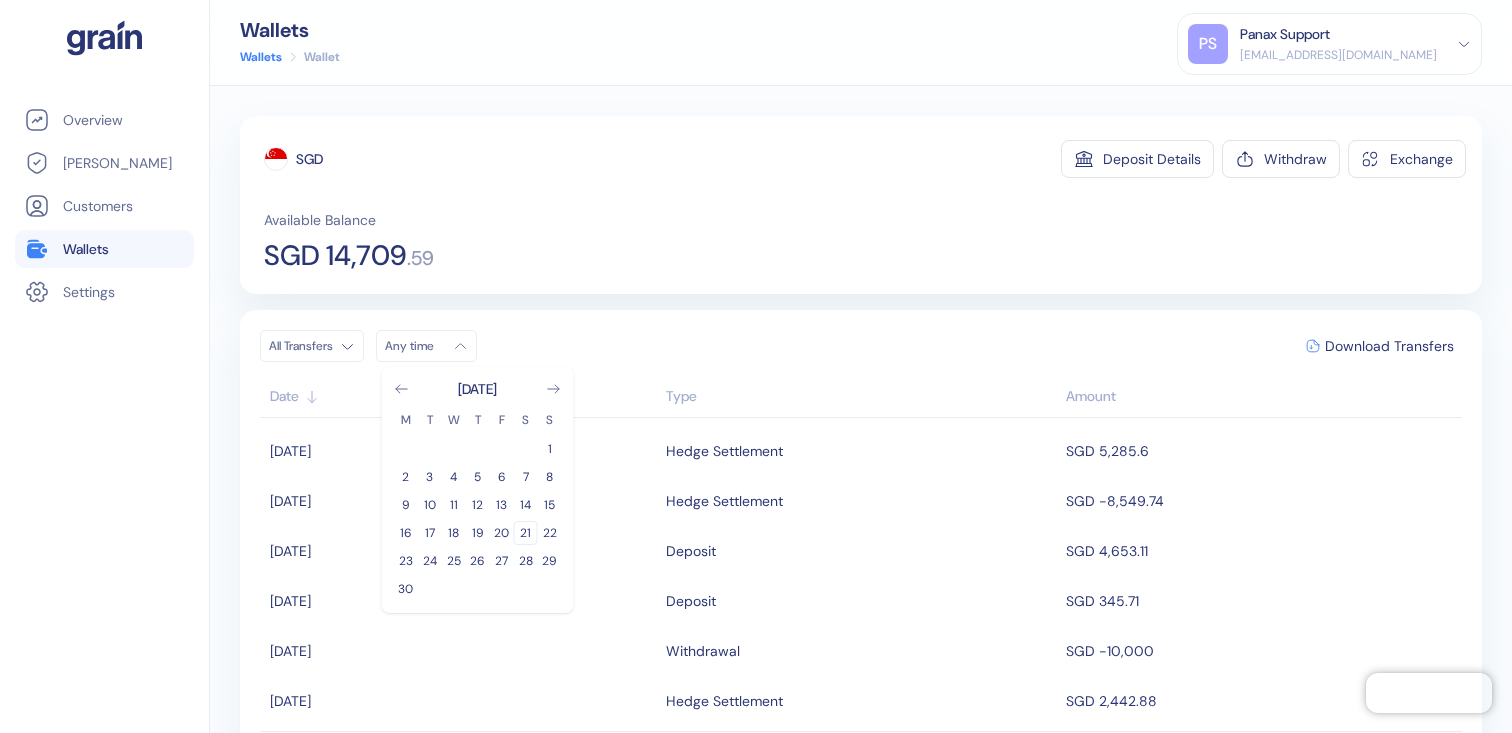 click on "21" at bounding box center [526, 533] 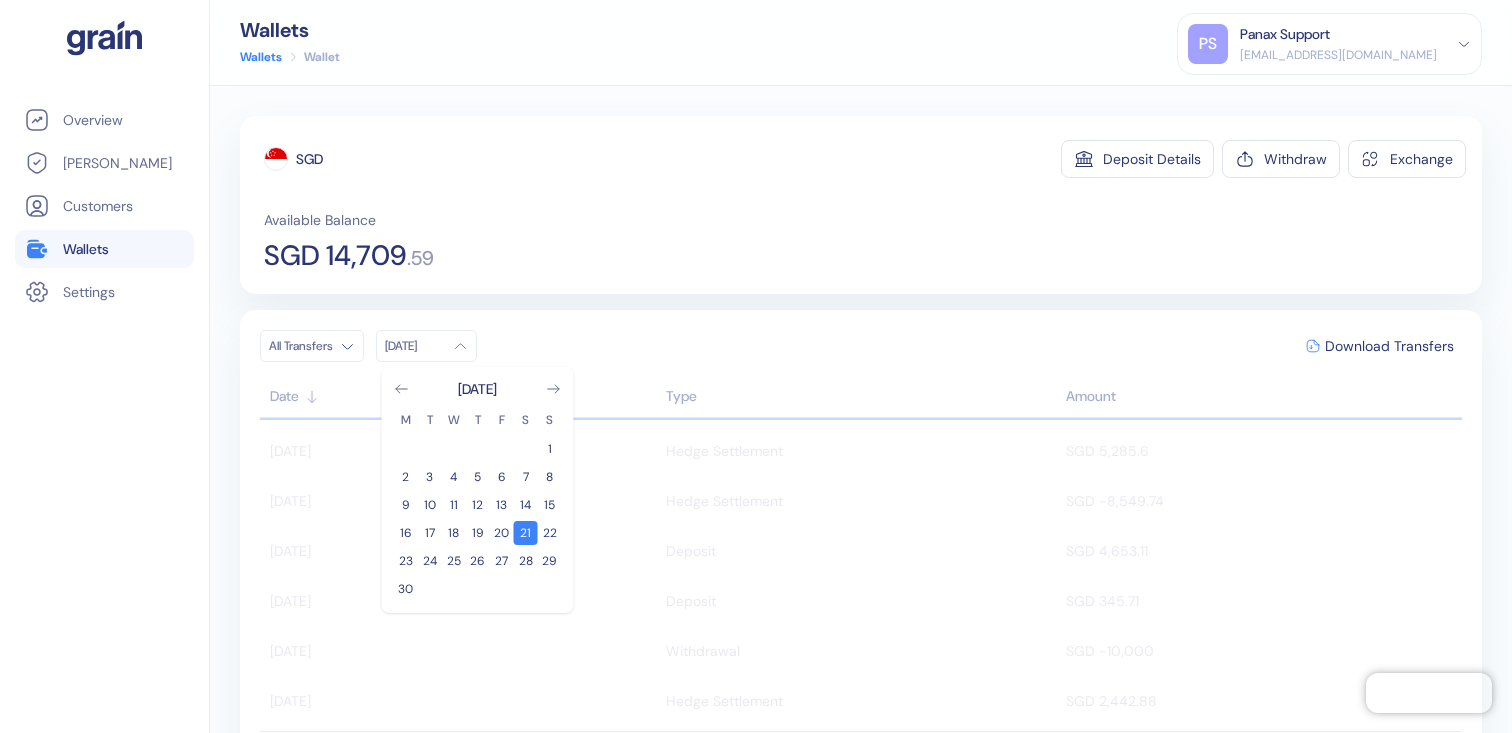 click on "SGD Deposit Details Withdraw Exchange Available Balance SGD 14,709 . 59 All Transfers Jun [DATE] M T W T F S S 1 2 3 4 5 6 7 8 9 10 11 12 13 14 15 16 17 18 19 20 21 22 23 24 25 26 27 28 29 30 Download Transfers Date Type Amount [DATE] Hedge Settlement SGD 5,285.6 [DATE] Hedge Settlement SGD -8,549.74 [DATE] Deposit SGD 4,653.11 [DATE] Deposit SGD 345.71 [DATE] Withdrawal SGD -10,000 [DATE] Hedge Settlement SGD 2,442.88 [DATE] Hedge Settlement SGD -9,977.19 [DATE] Deposit SGD 30,509.22 [DATE] Withdrawal SGD -1,142.25 [DATE] Hedge Settlement SGD 1,129.26 [DATE] Hedge Settlement SGD -12,934.07 [DATE] Deposit SGD 1,102.4 [DATE] Hedge Settlement SGD 3,491.34 [DATE] Hedge Settlement SGD -2,525.09 [DATE] Deposit SGD 676.24 [DATE] Hedge Settlement SGD -246.67 [DATE] Deposit SGD 2,533.73 [DATE] Hedge Settlement SGD -49.37 [DATE] Hedge Settlement SGD 7,845.39 [DATE] Hedge Settlement SGD -1,338.81 First 1 Last 1-20 of 86 Results" at bounding box center (861, 409) 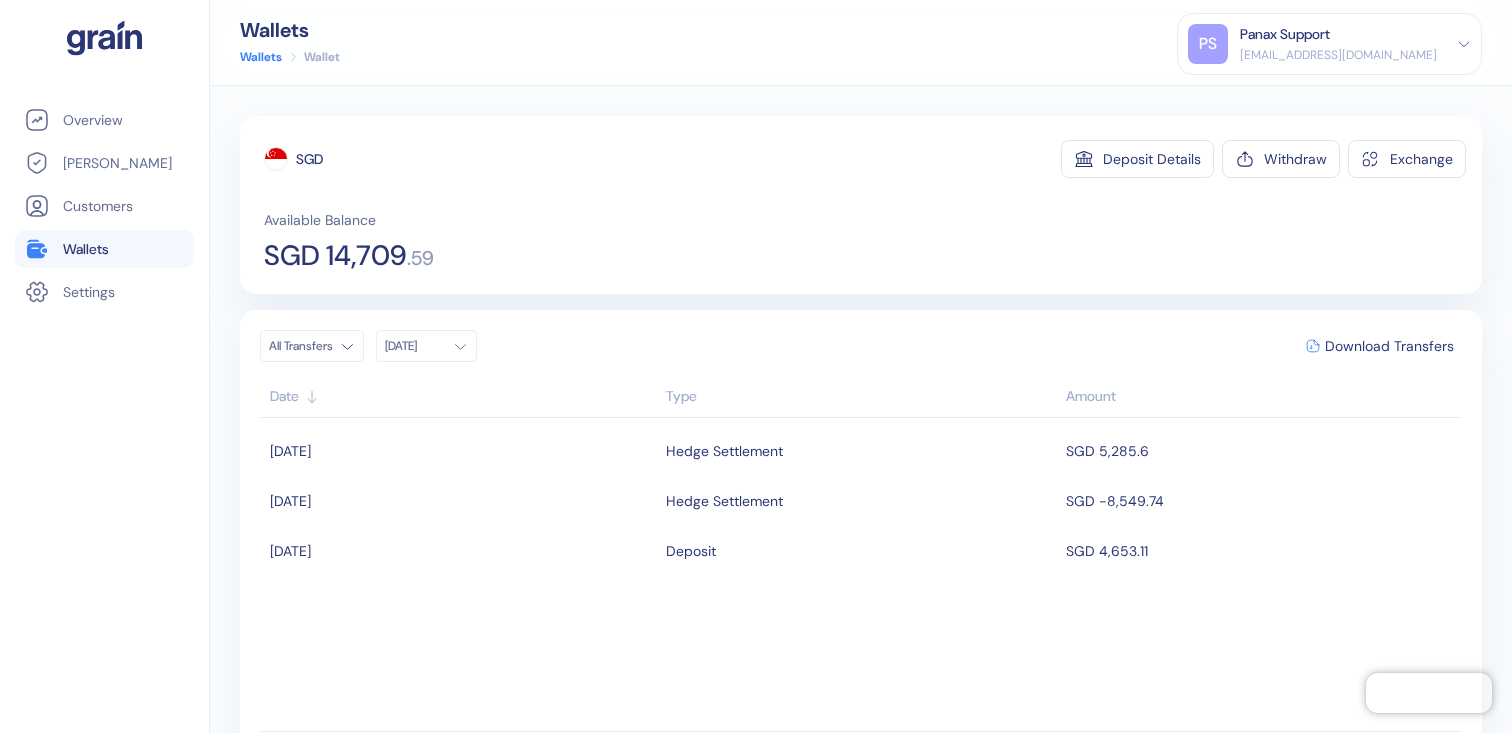 click on "SGD 14,709" at bounding box center (335, 256) 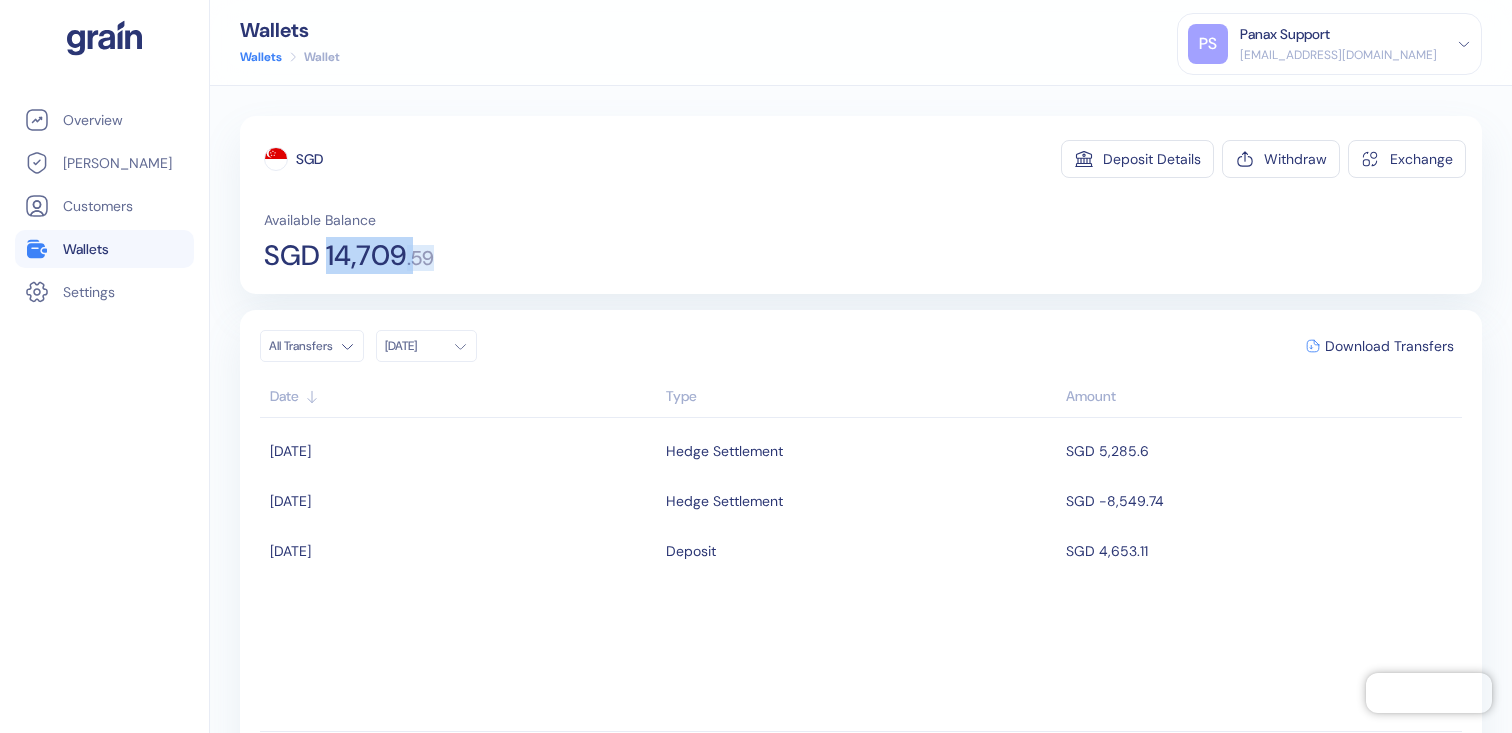 drag, startPoint x: 328, startPoint y: 257, endPoint x: 422, endPoint y: 260, distance: 94.04786 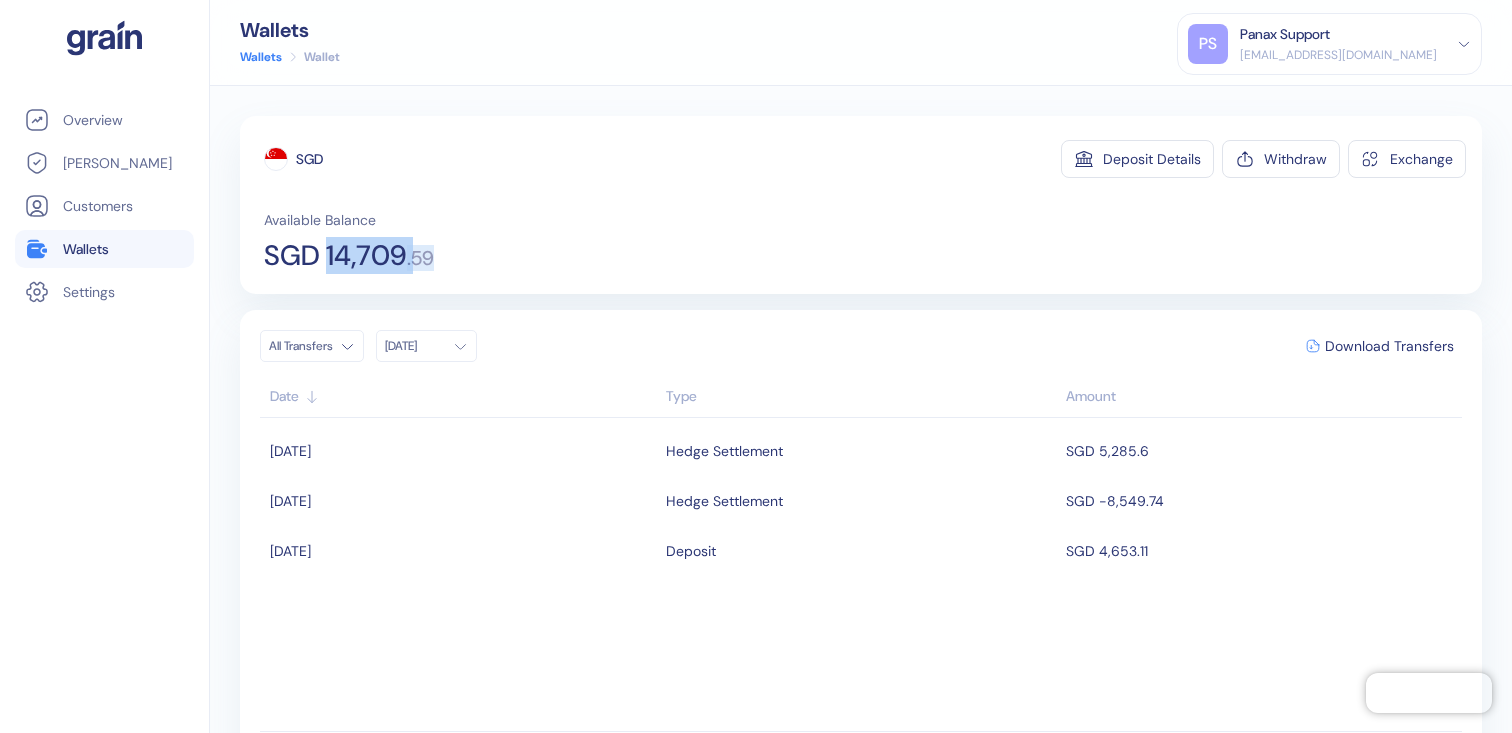copy on "14,709 . 59" 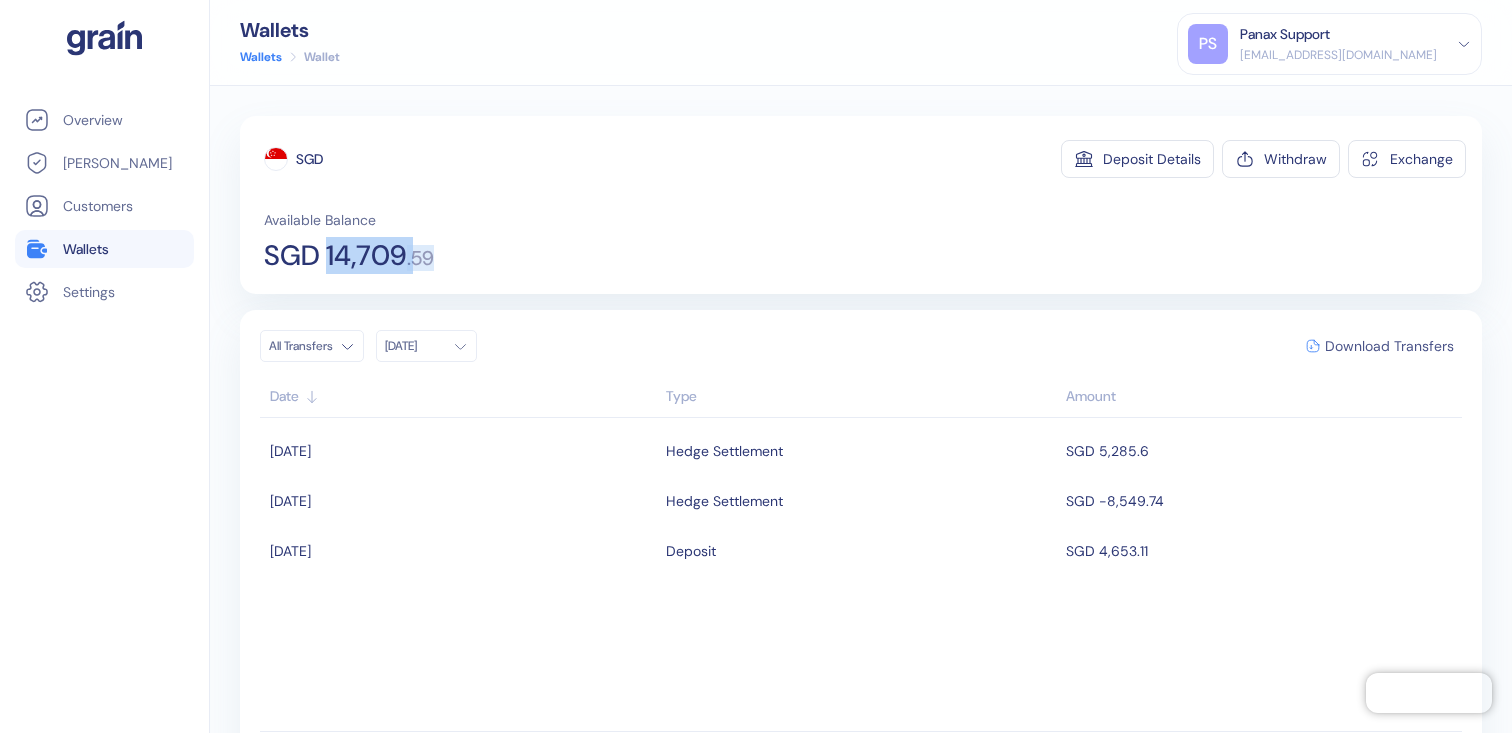 click on "Download Transfers" at bounding box center (1389, 346) 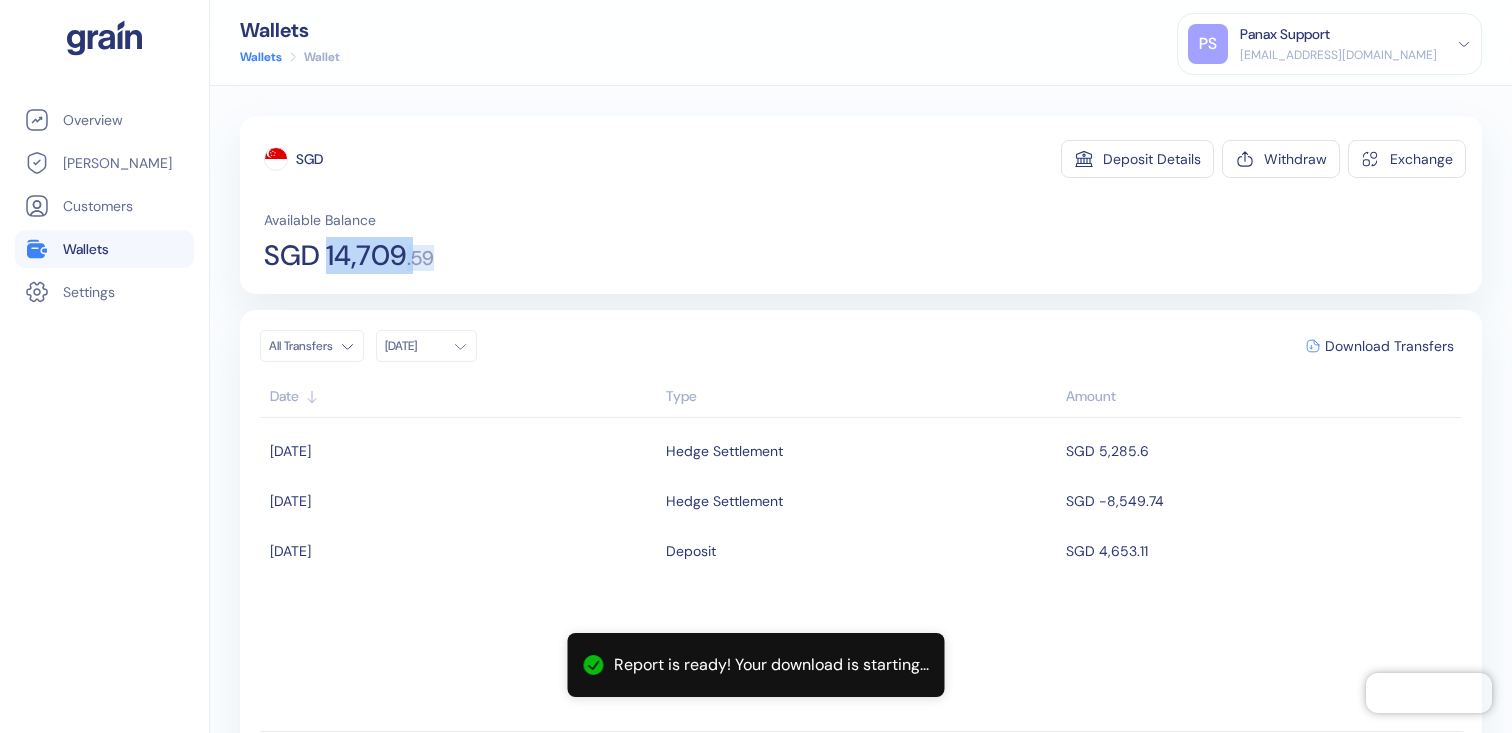 click on "Wallets" at bounding box center [104, 249] 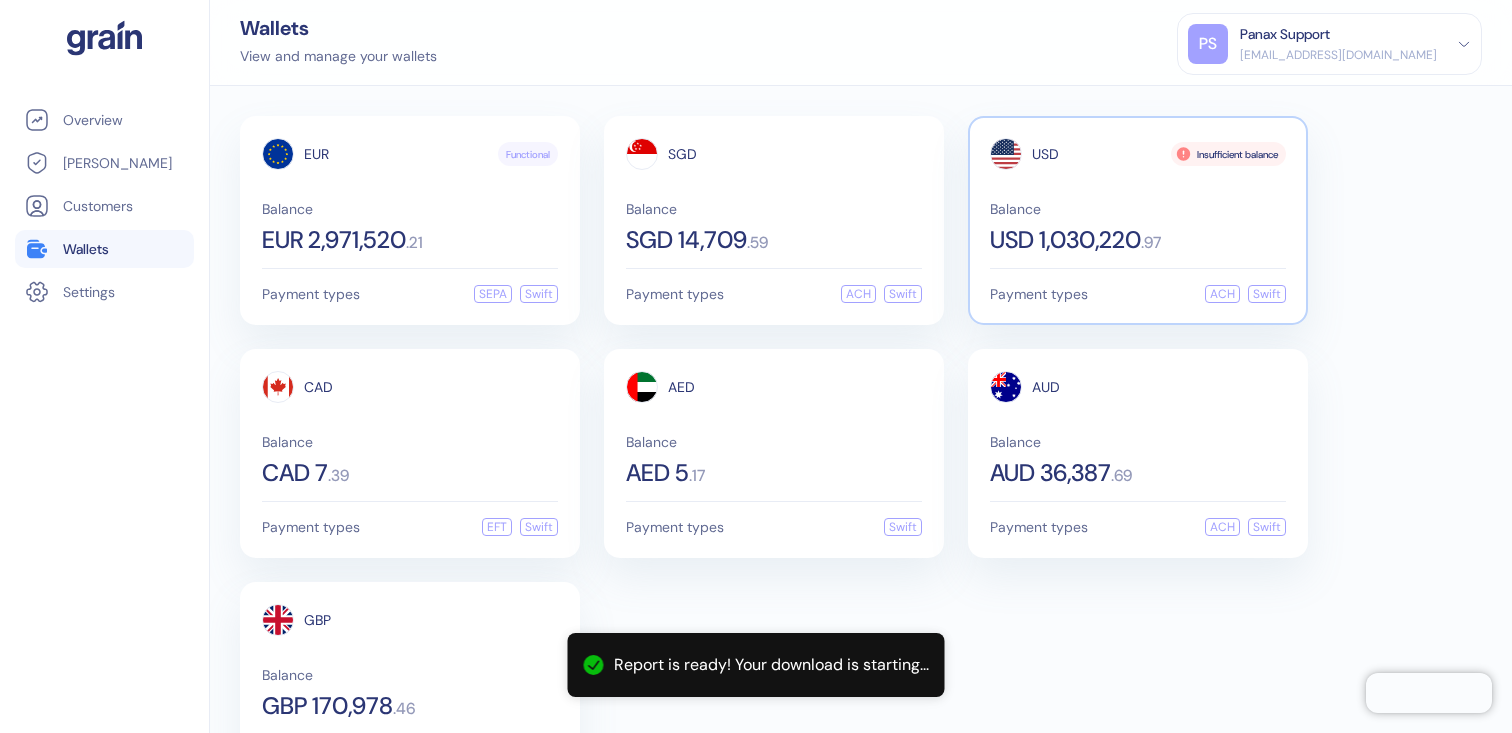 click on "Balance USD 1,030,220 . 97" at bounding box center [1138, 227] 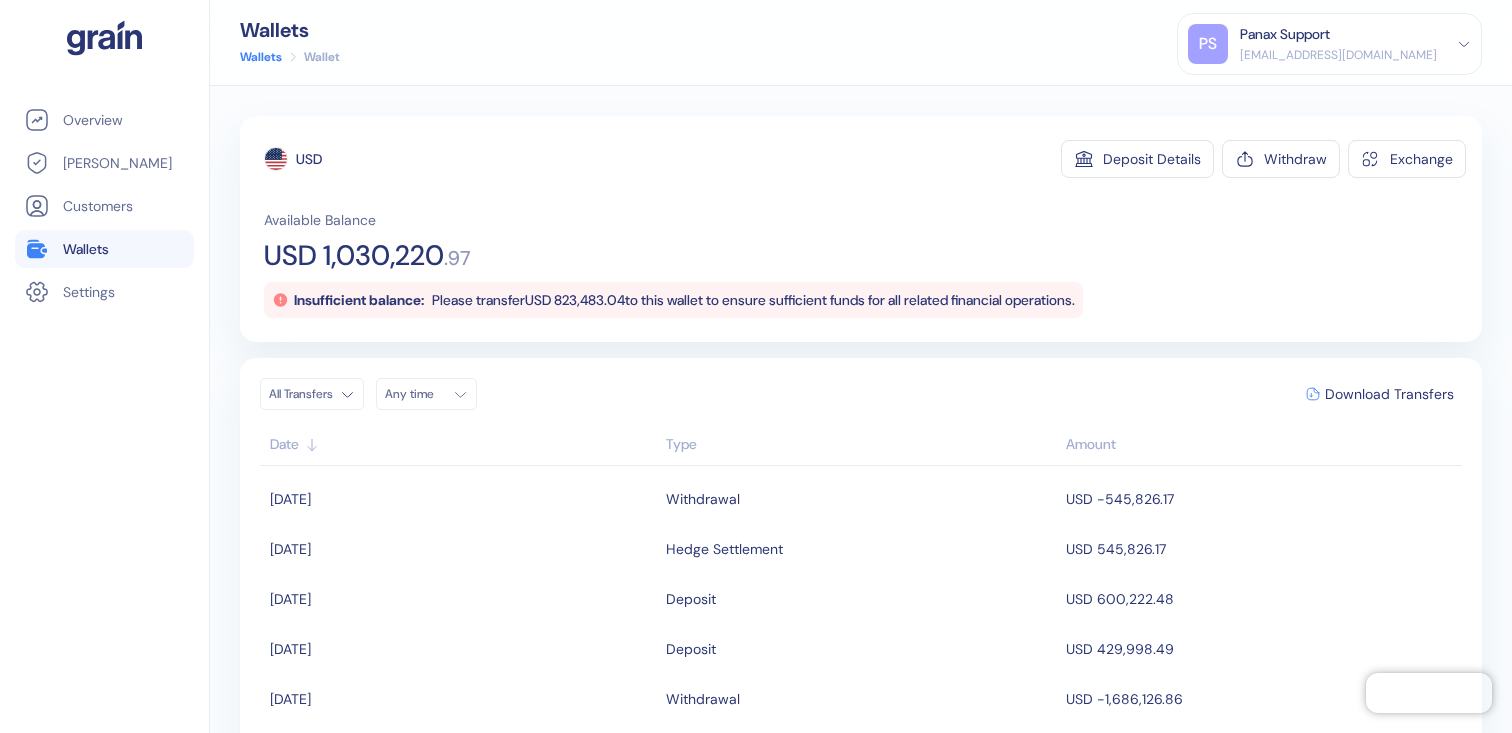 click on "All Transfers Any time Download Transfers" at bounding box center (861, 394) 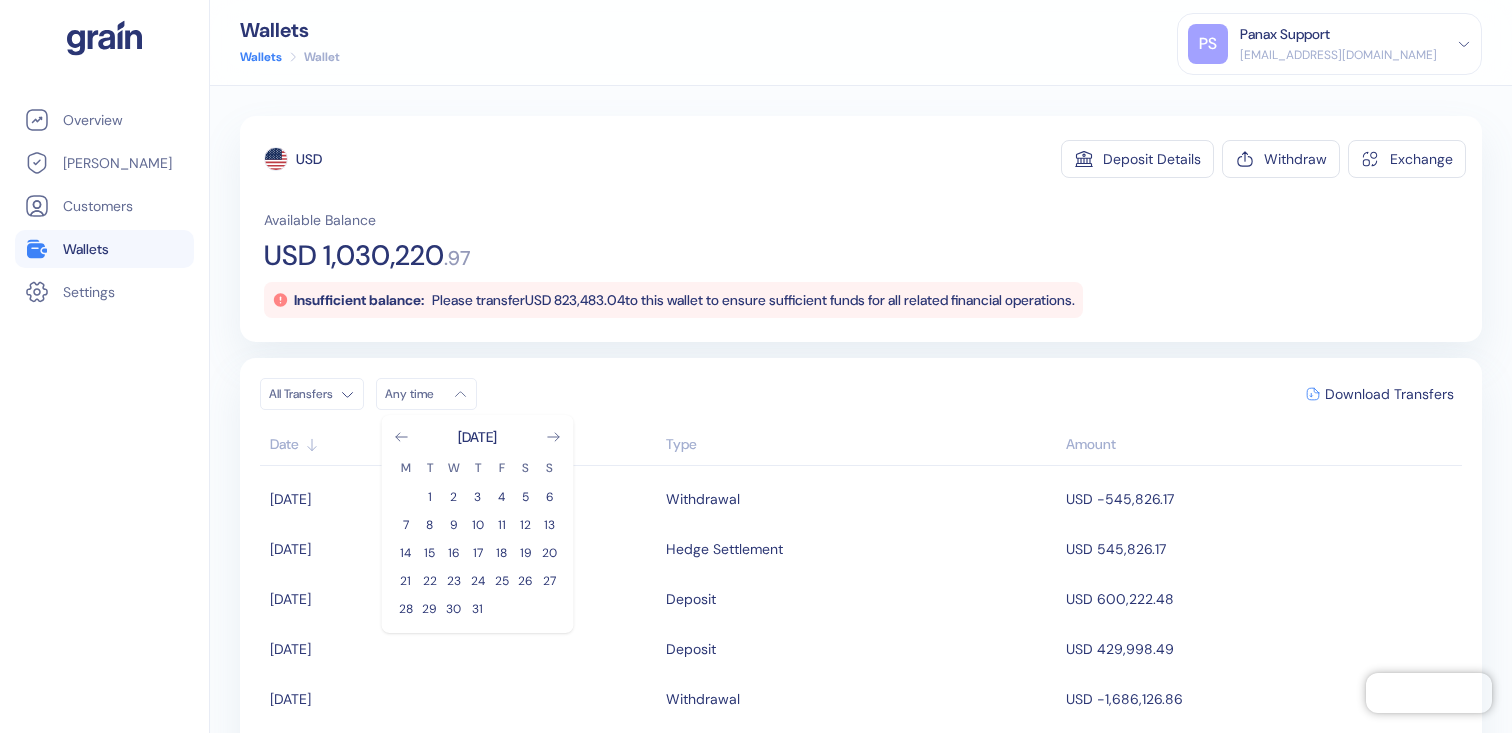 click on "[DATE] M T W T F S S 1 2 3 4 5 6 7 8 9 10 11 12 13 14 15 16 17 18 19 20 21 22 23 24 25 26 27 28 29 30 31" at bounding box center (478, 524) 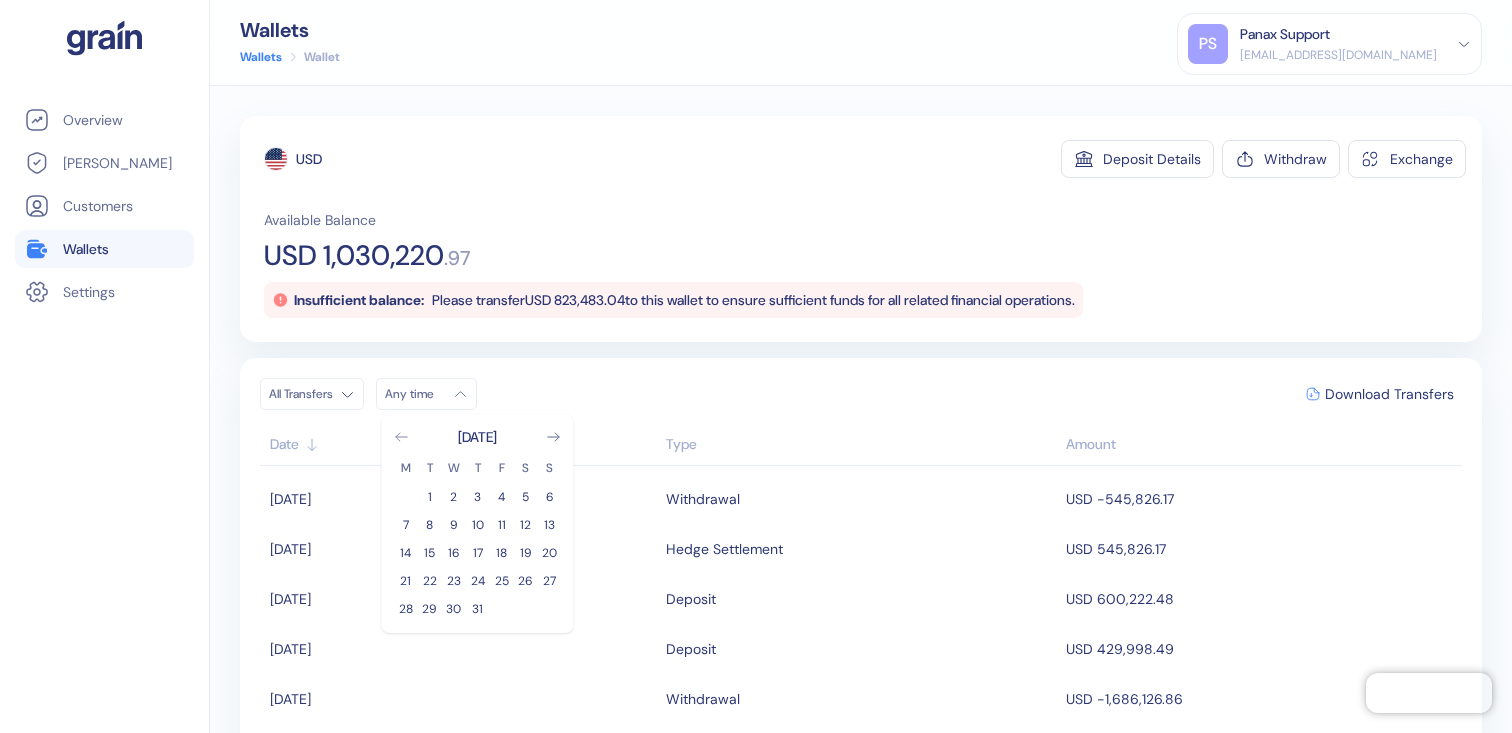 click 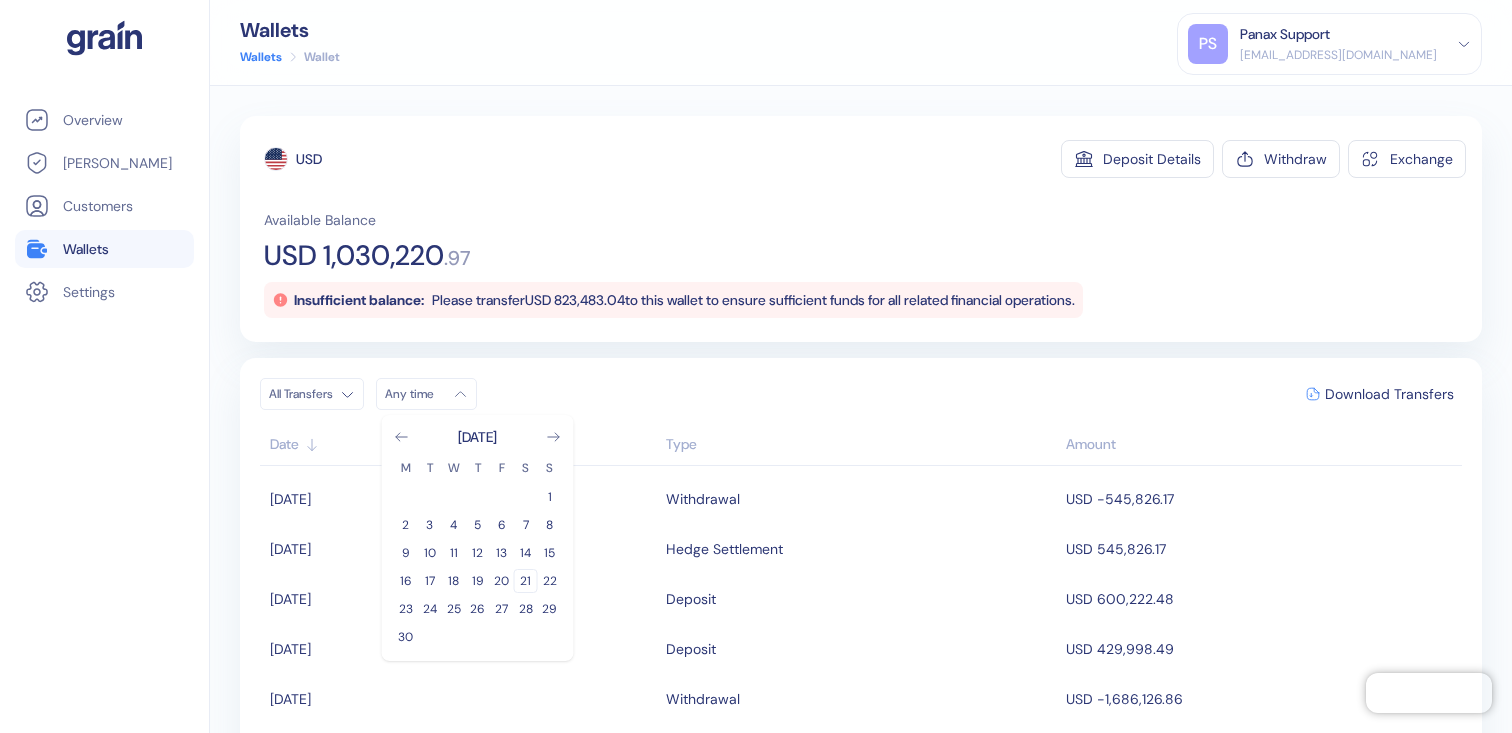 click on "21" at bounding box center (526, 581) 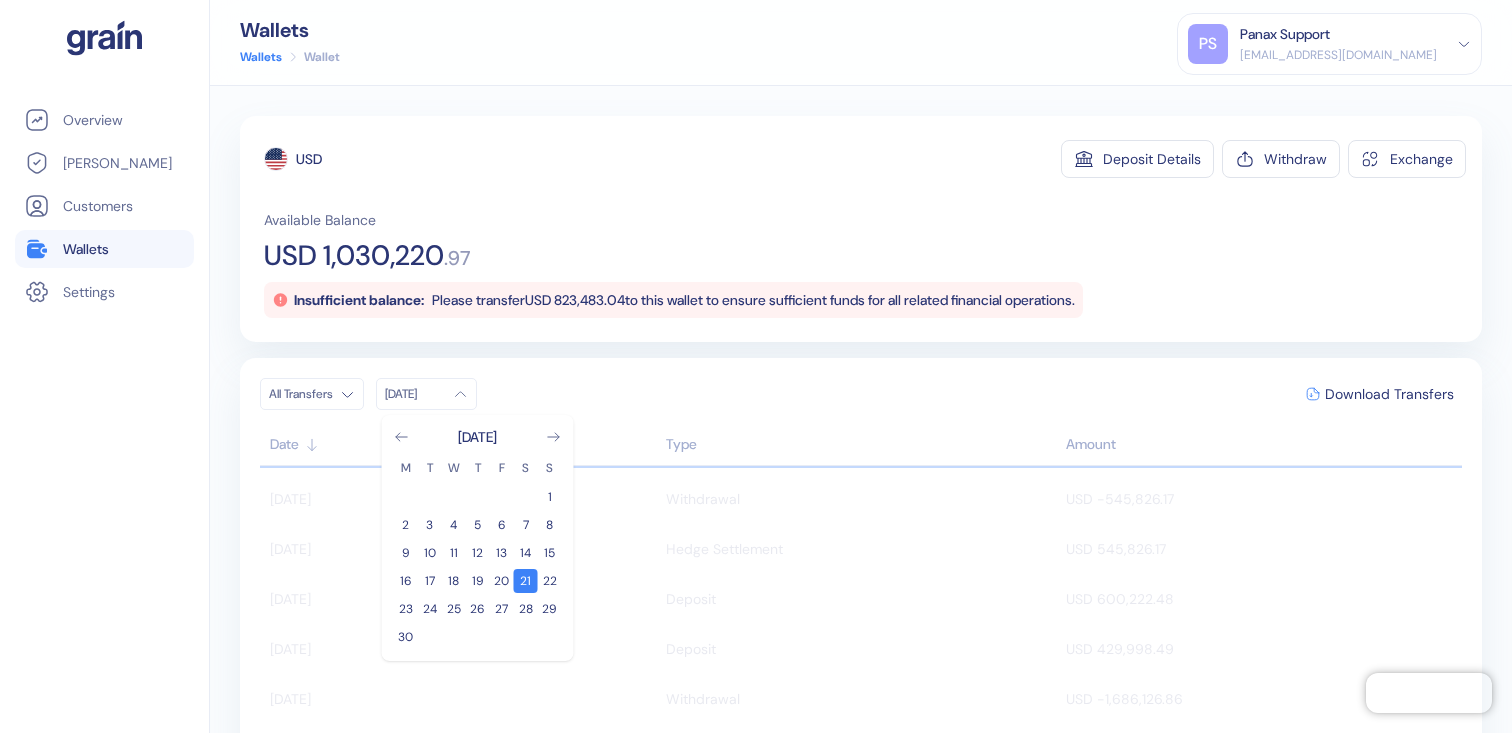 click on "USD 1,030,220" at bounding box center [354, 256] 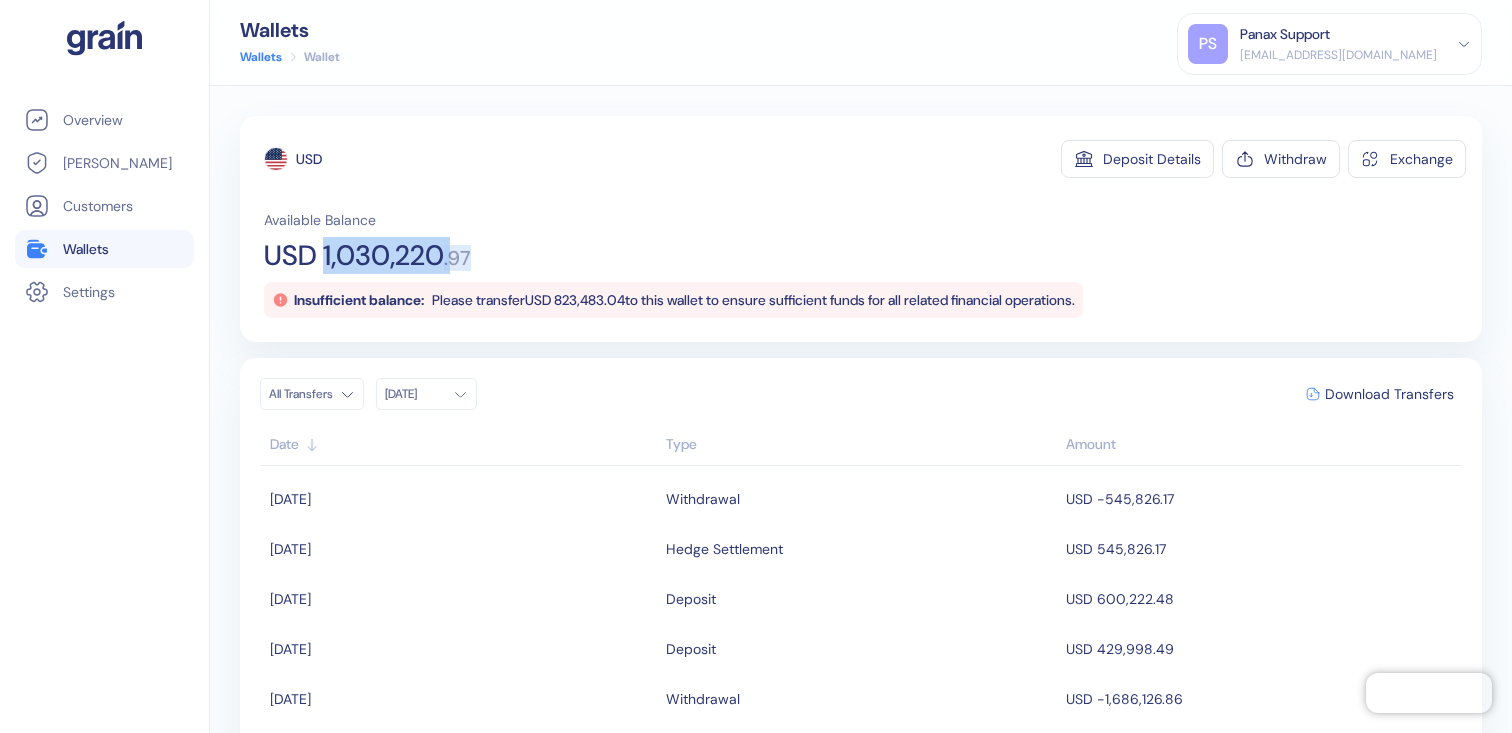 drag, startPoint x: 339, startPoint y: 260, endPoint x: 466, endPoint y: 259, distance: 127.00394 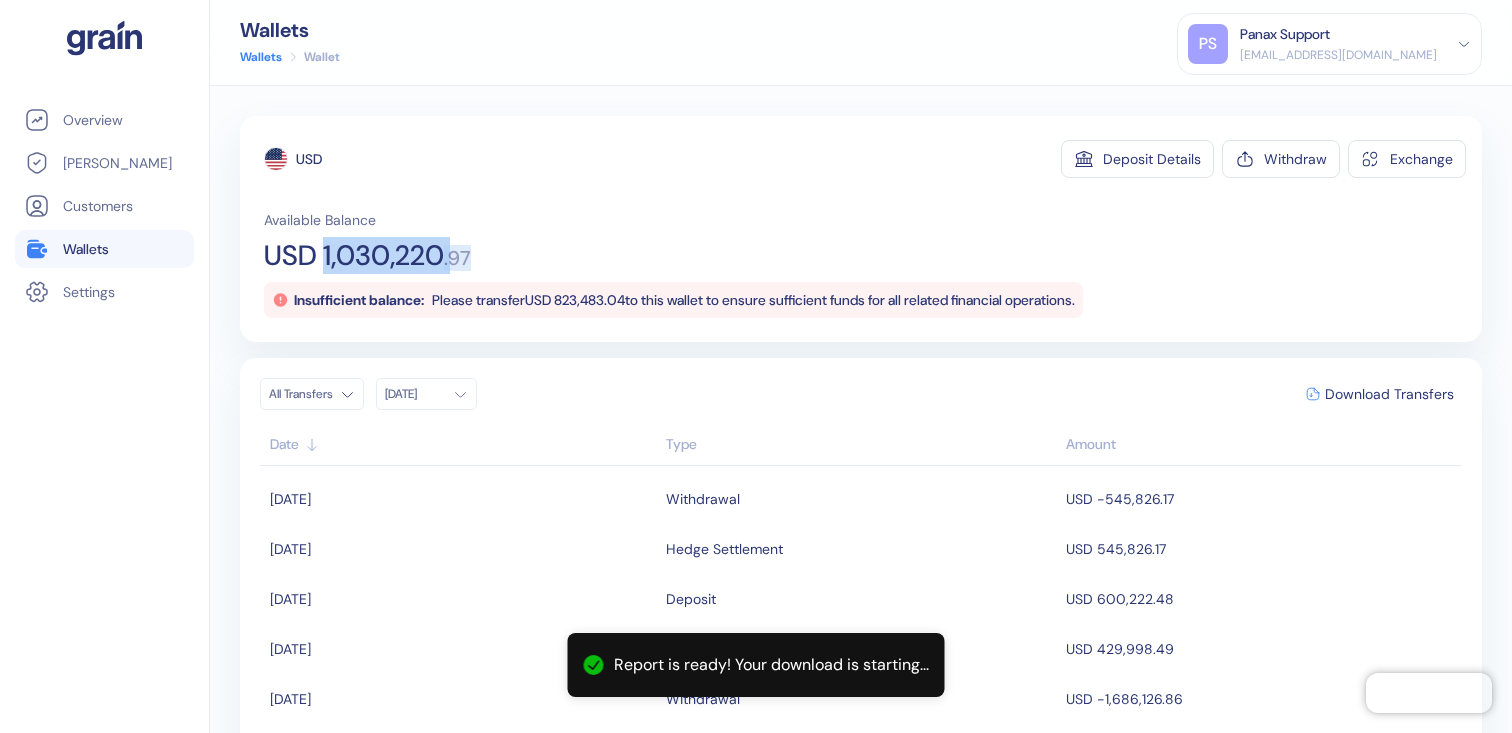 click on "Wallets" at bounding box center [104, 249] 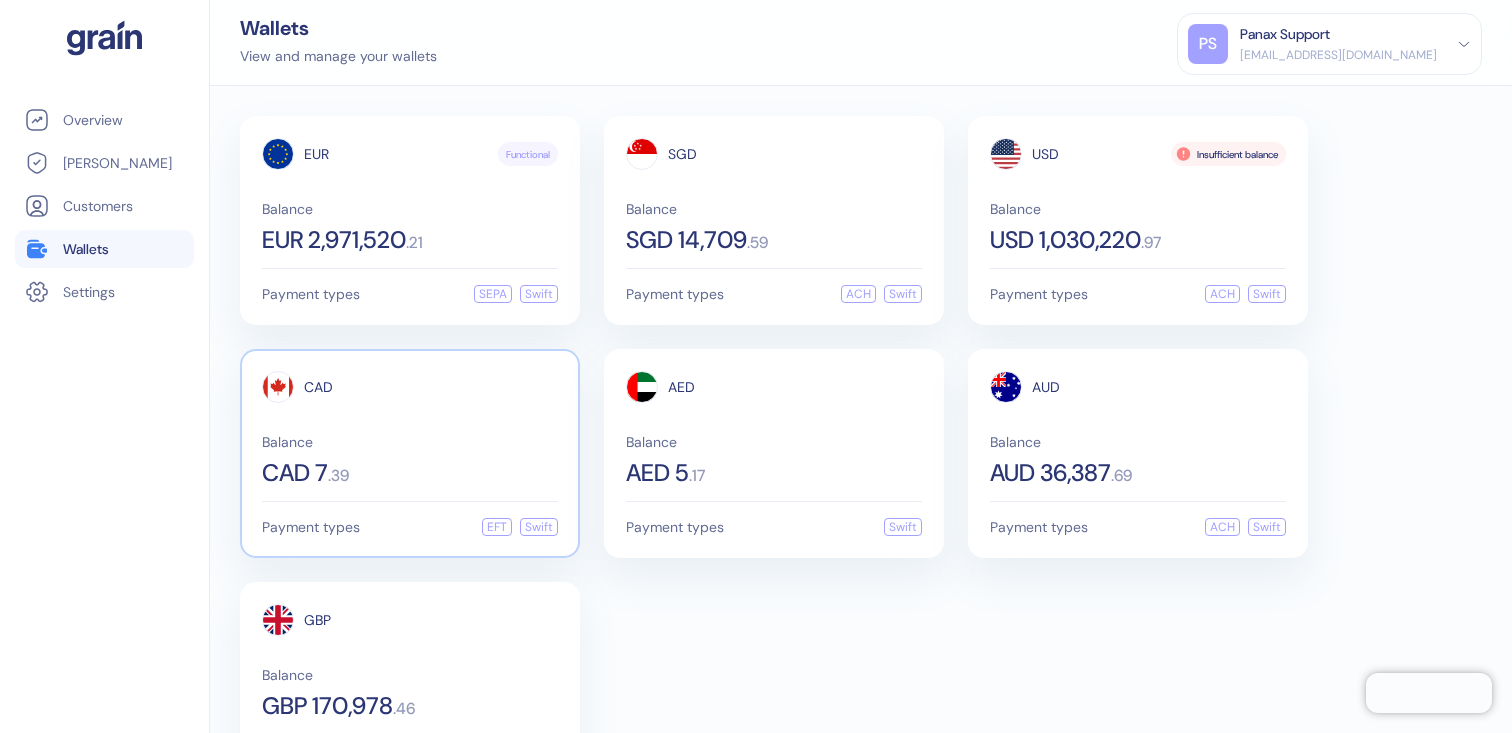 click on "Balance CAD 7 . 39" at bounding box center (410, 460) 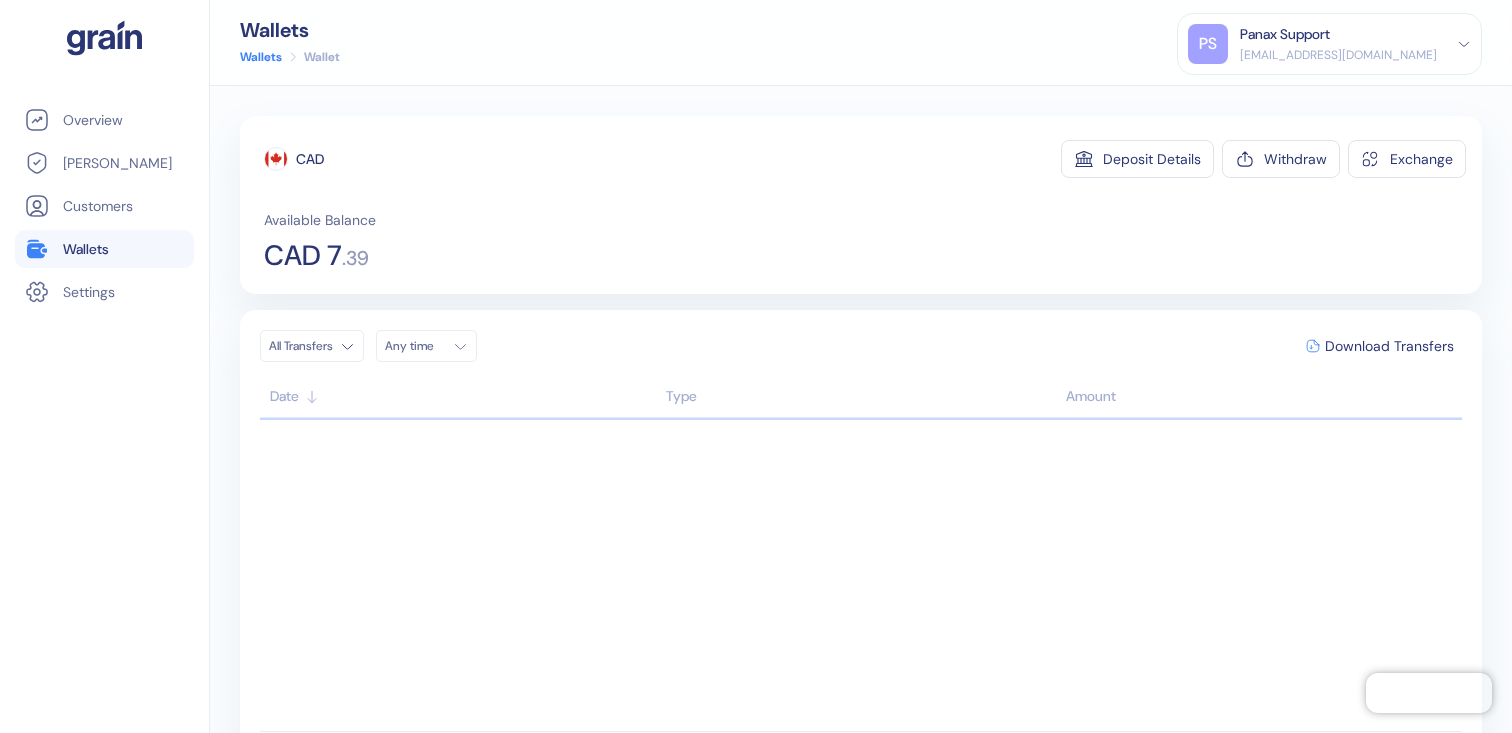 click on "Any time" at bounding box center [426, 346] 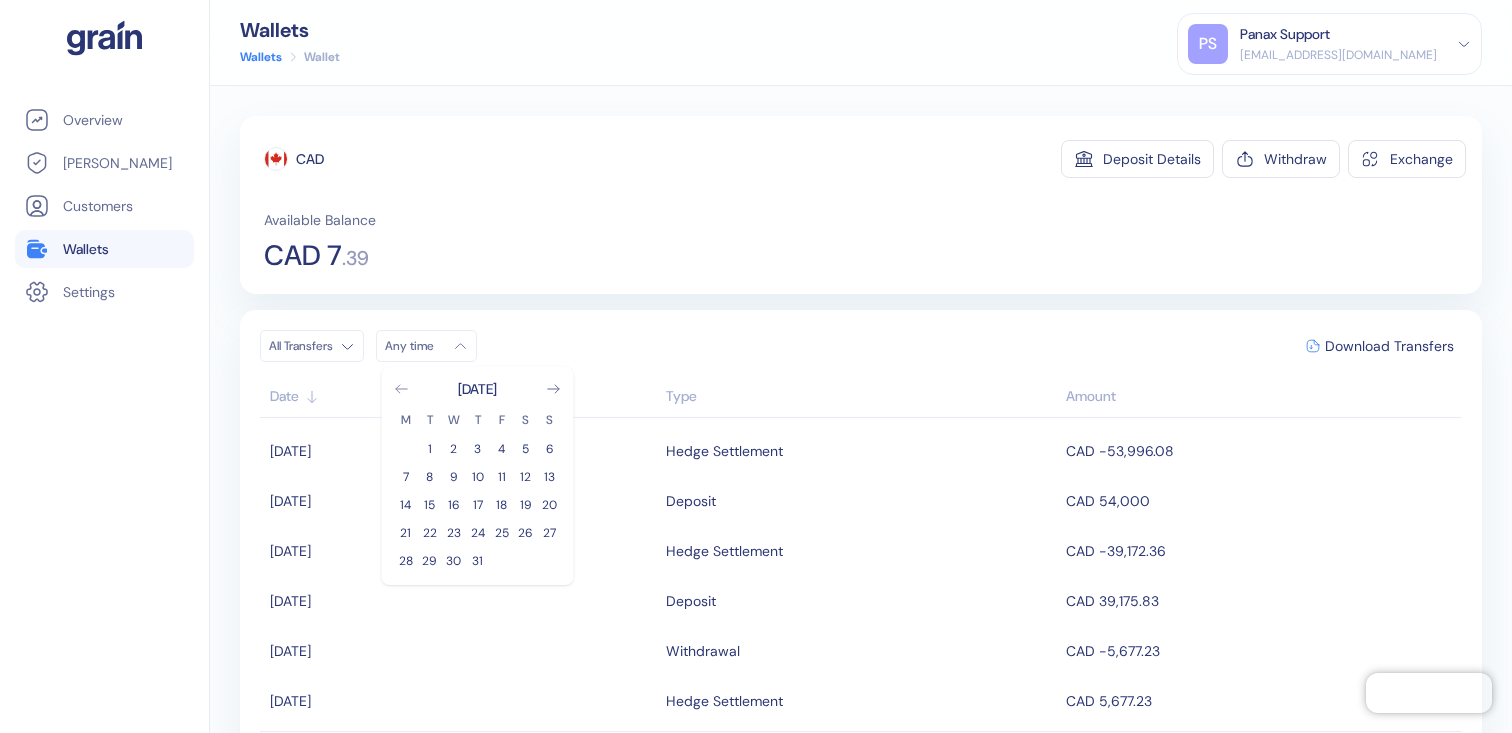 click on "[DATE]" at bounding box center (478, 389) 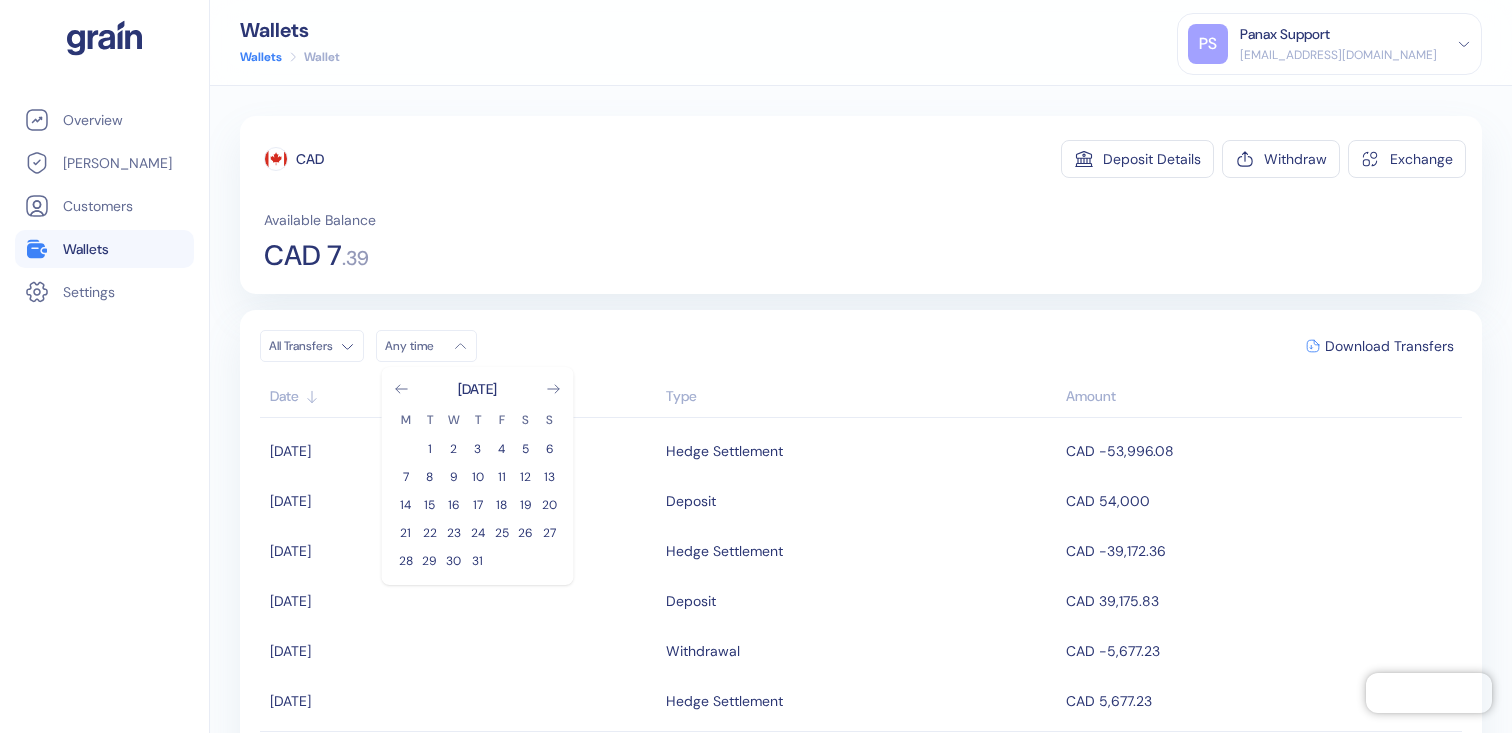click on "[DATE]" at bounding box center [478, 389] 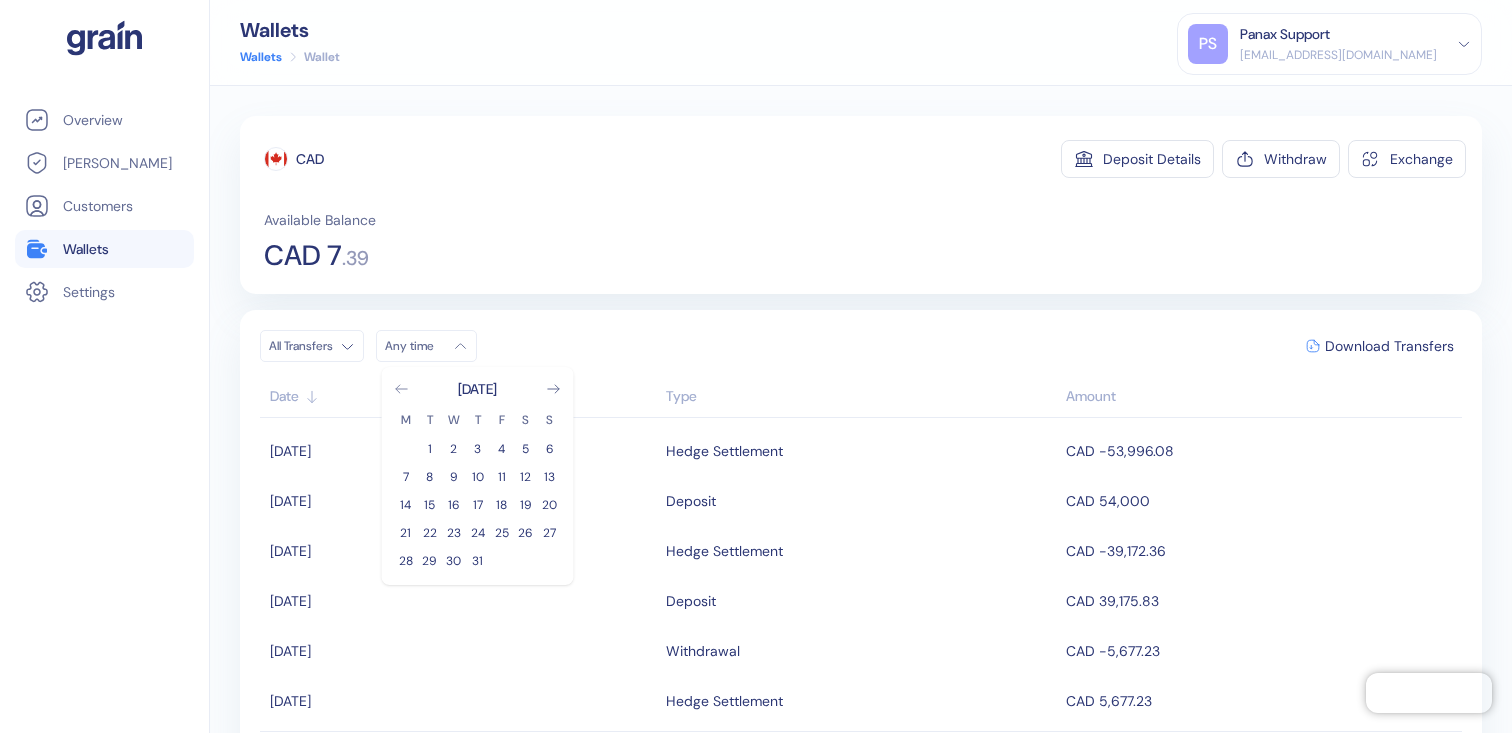 click 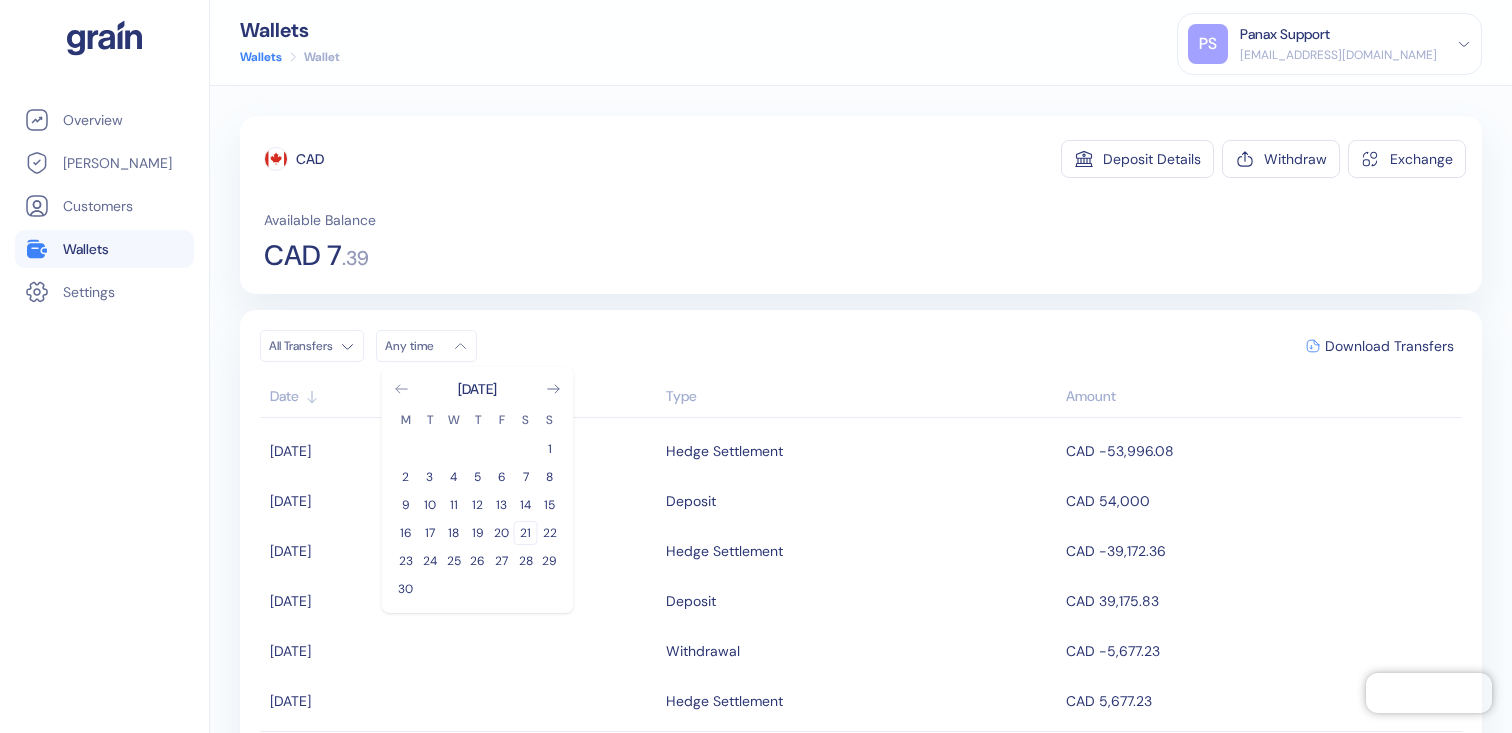 click on "21" at bounding box center (526, 533) 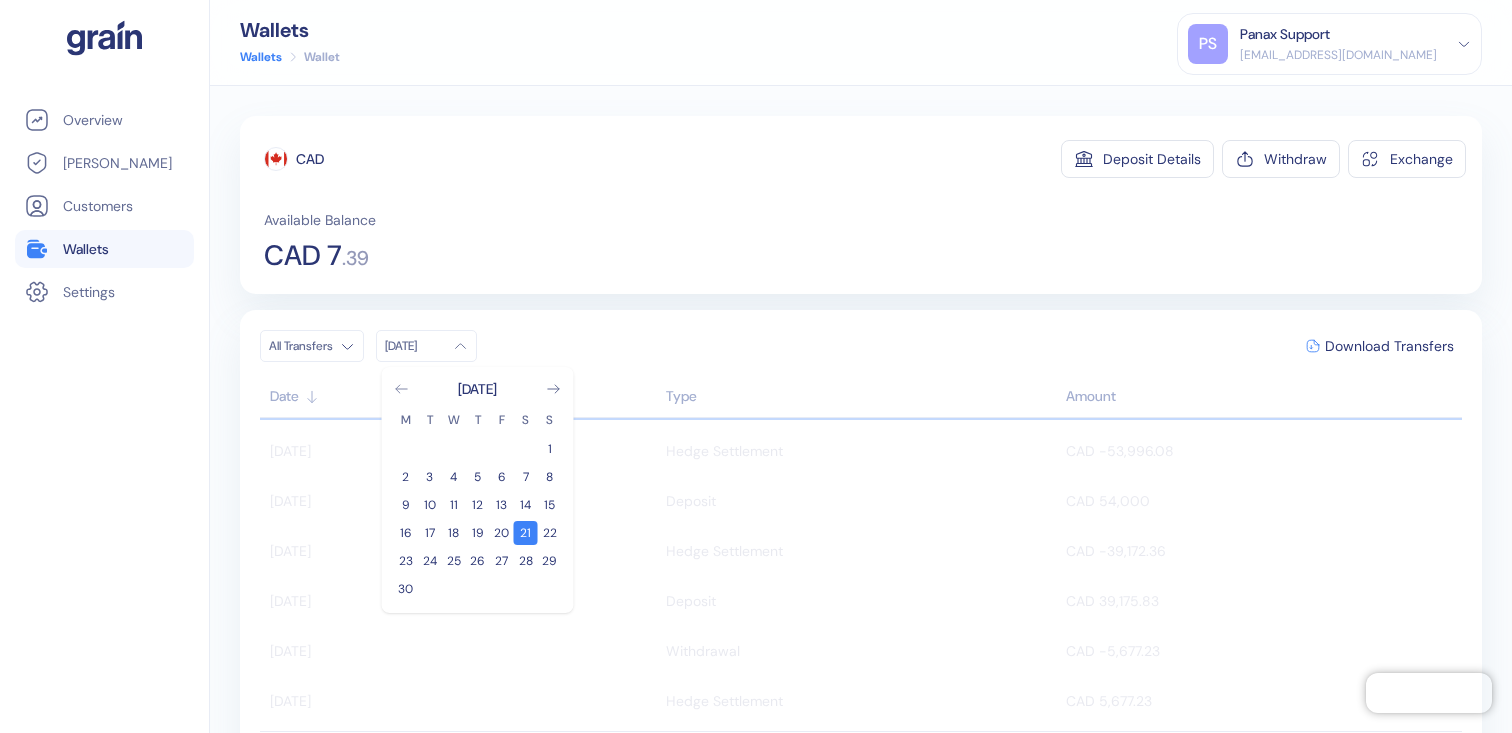 click on "CAD 7" at bounding box center [303, 256] 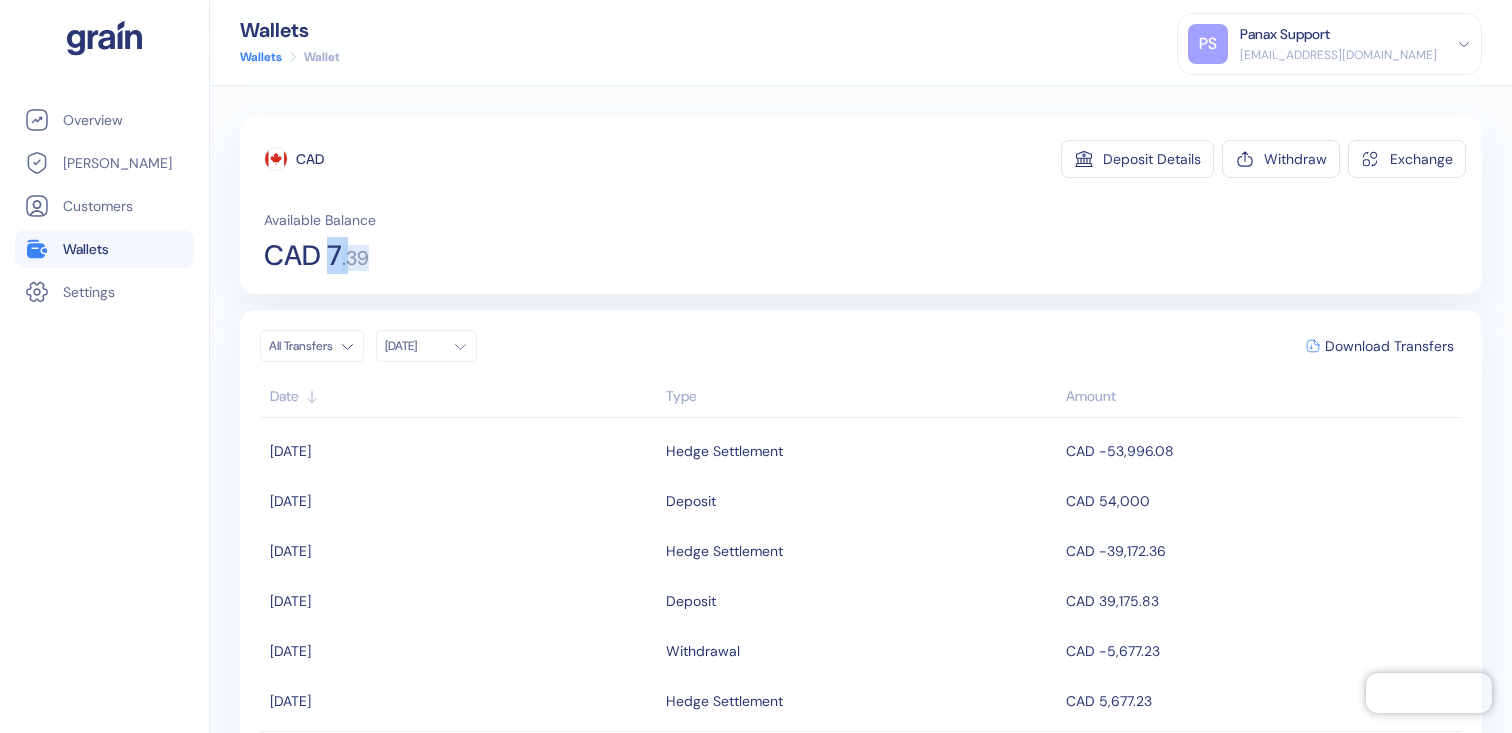 drag, startPoint x: 325, startPoint y: 259, endPoint x: 371, endPoint y: 258, distance: 46.010868 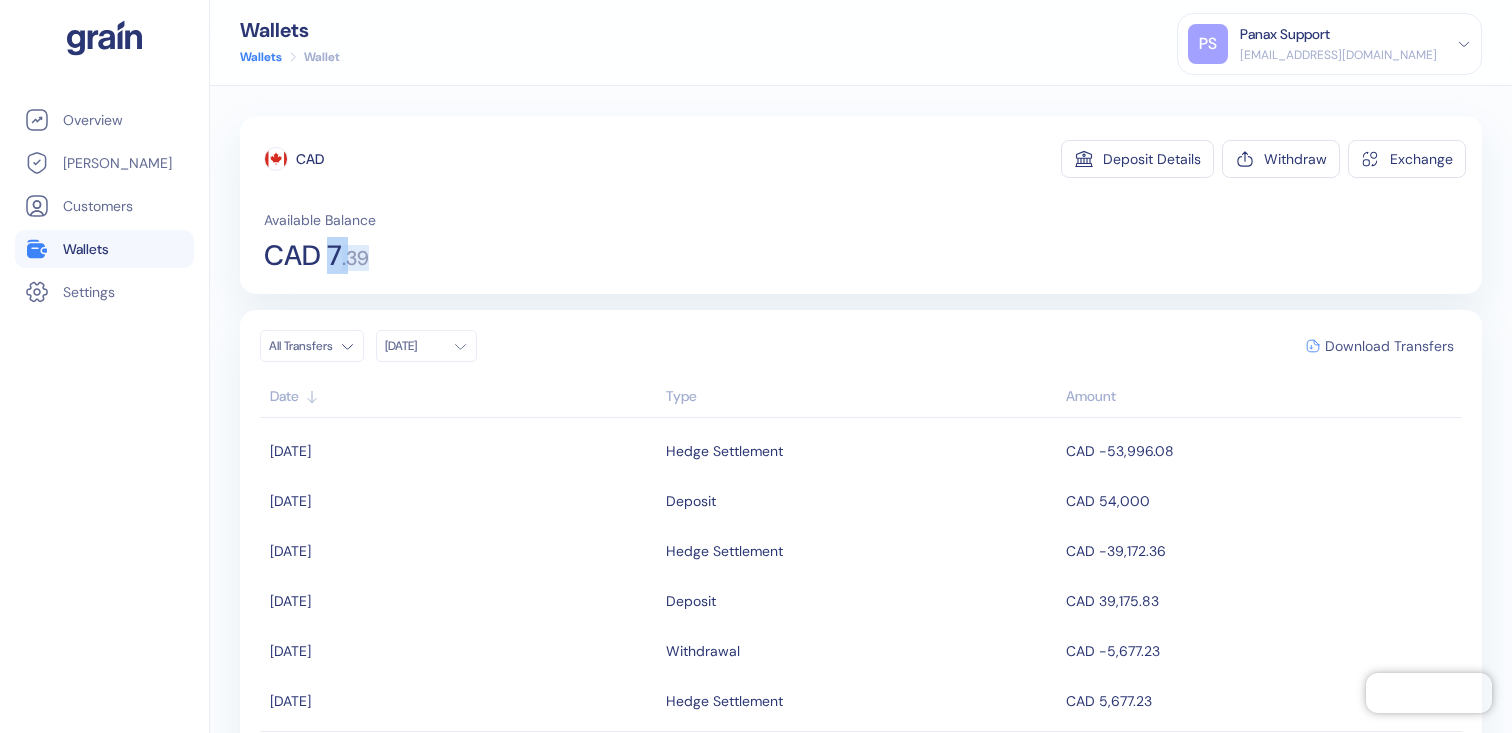 click on "Download Transfers" at bounding box center [1389, 346] 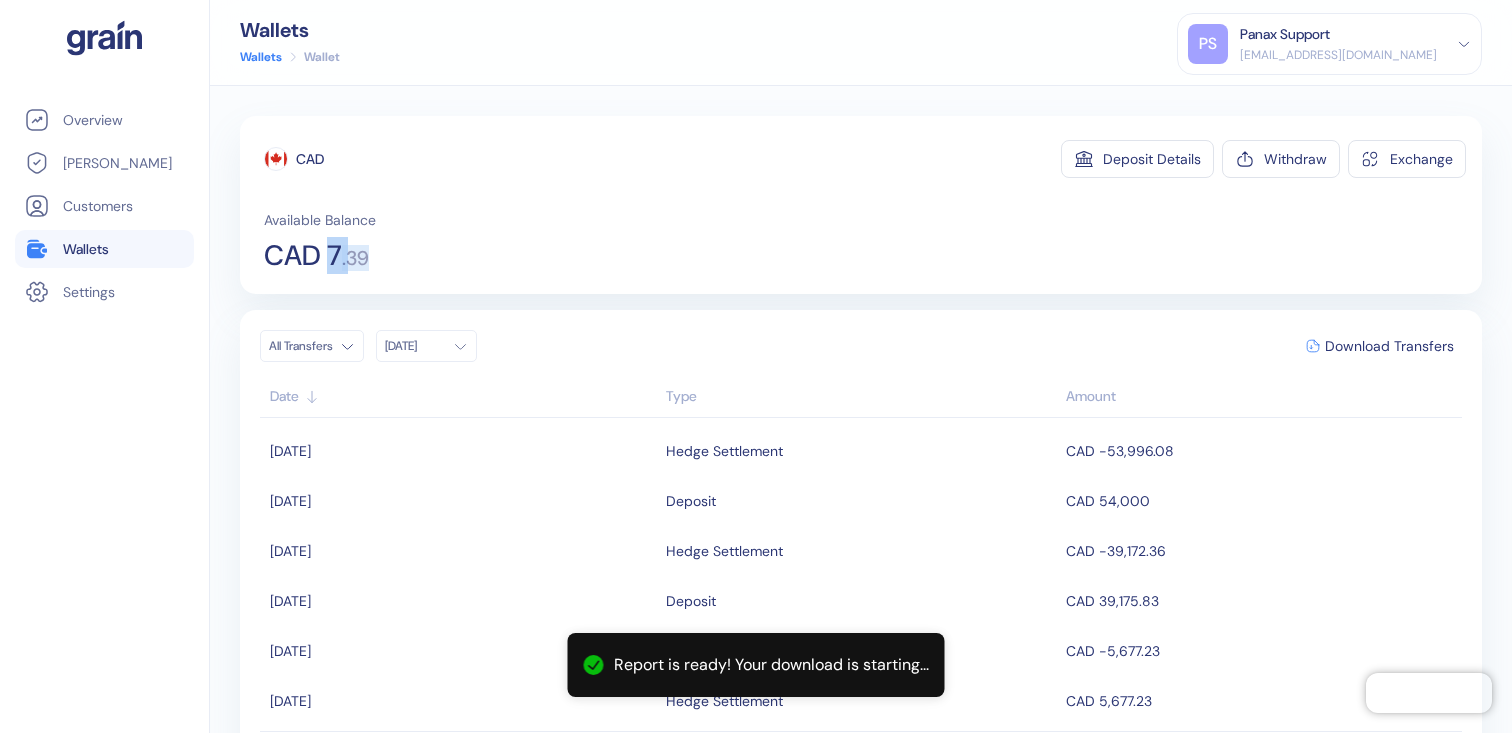click on "Wallets" at bounding box center [86, 249] 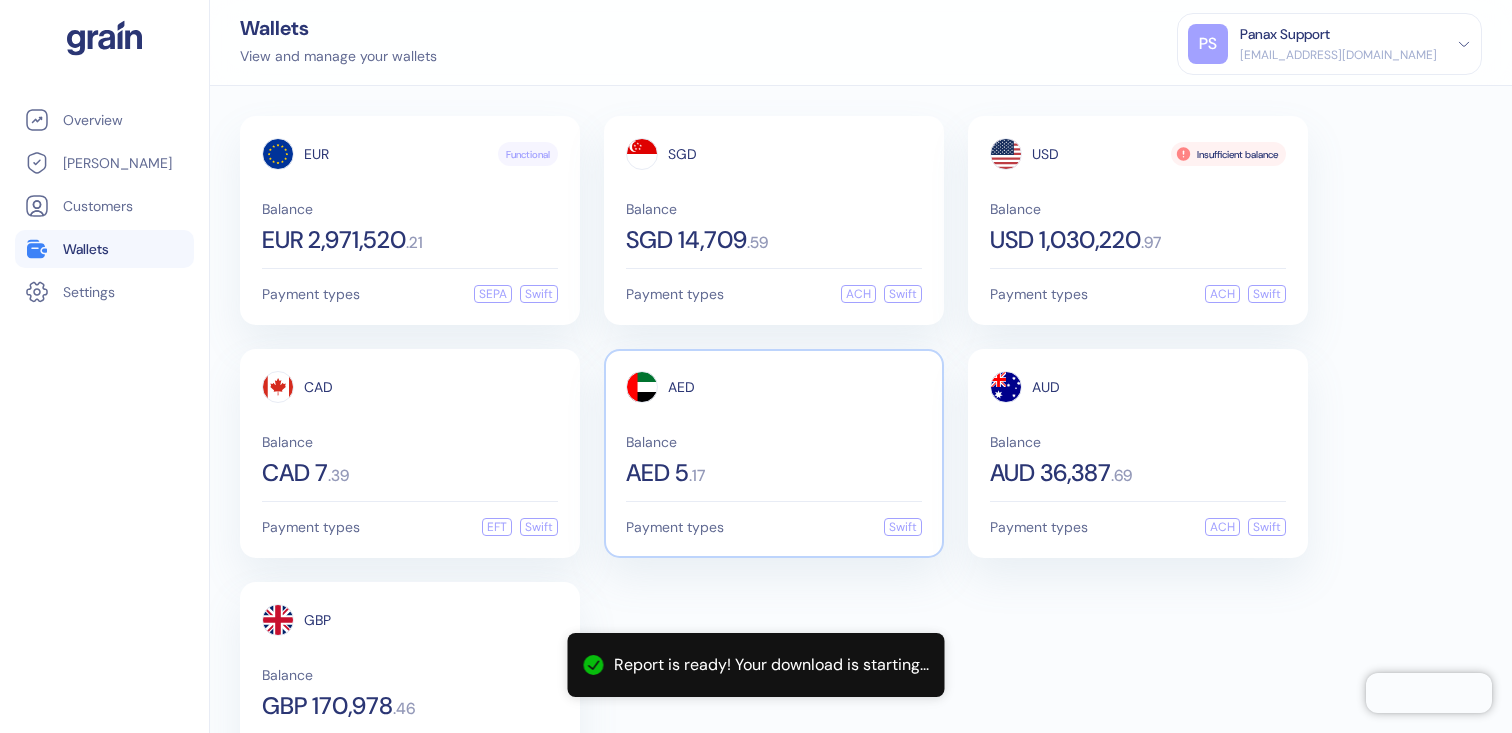 click on "AED 5 . 17" at bounding box center (774, 473) 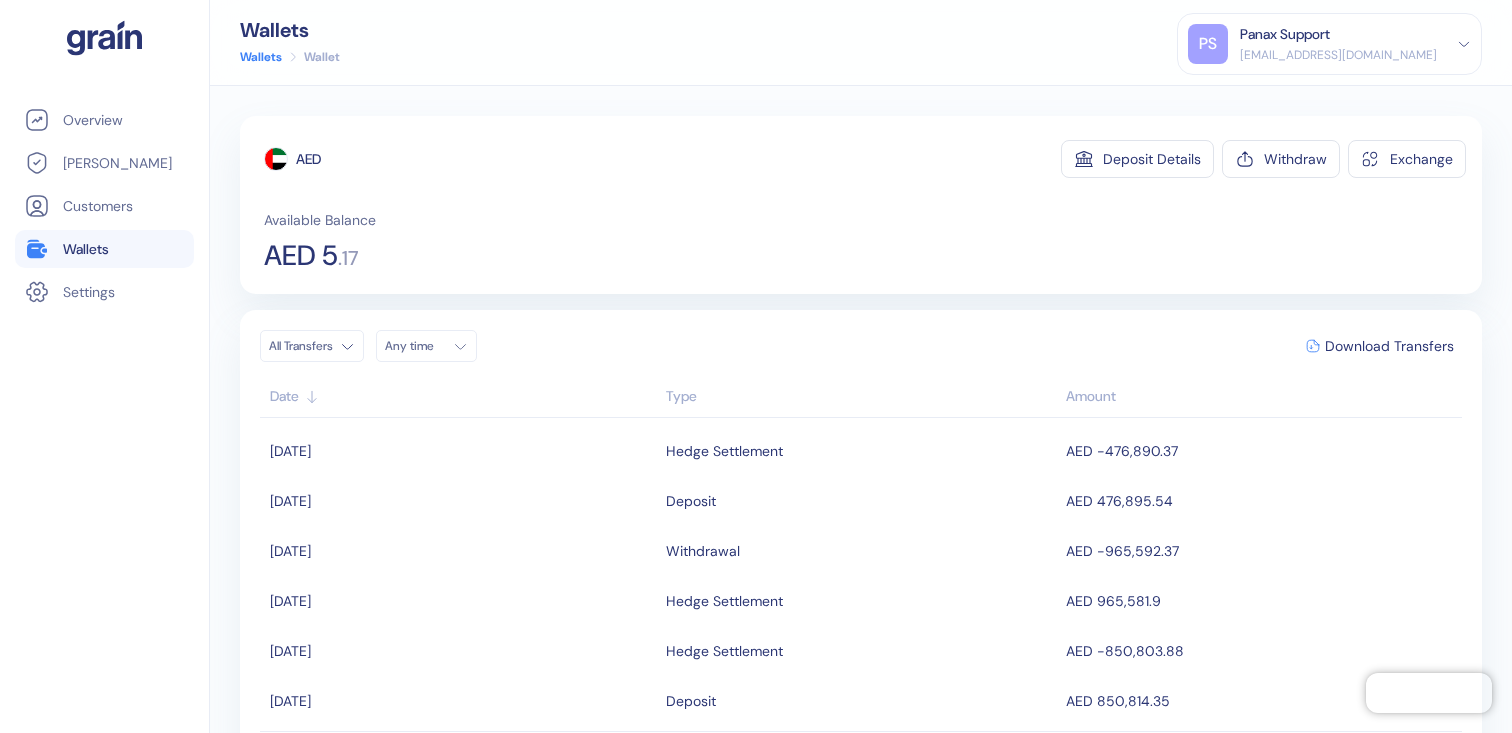 click on "Any time" at bounding box center [426, 346] 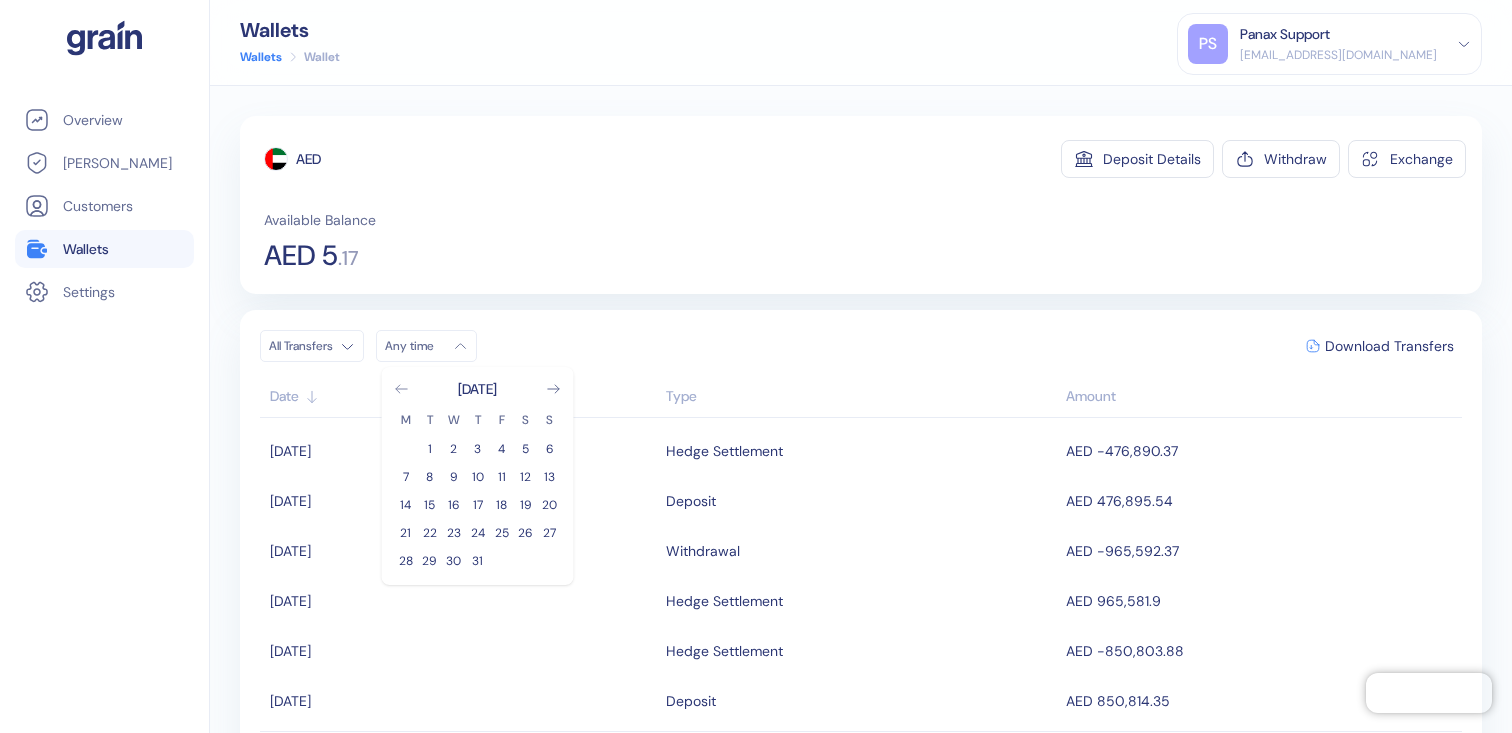 click 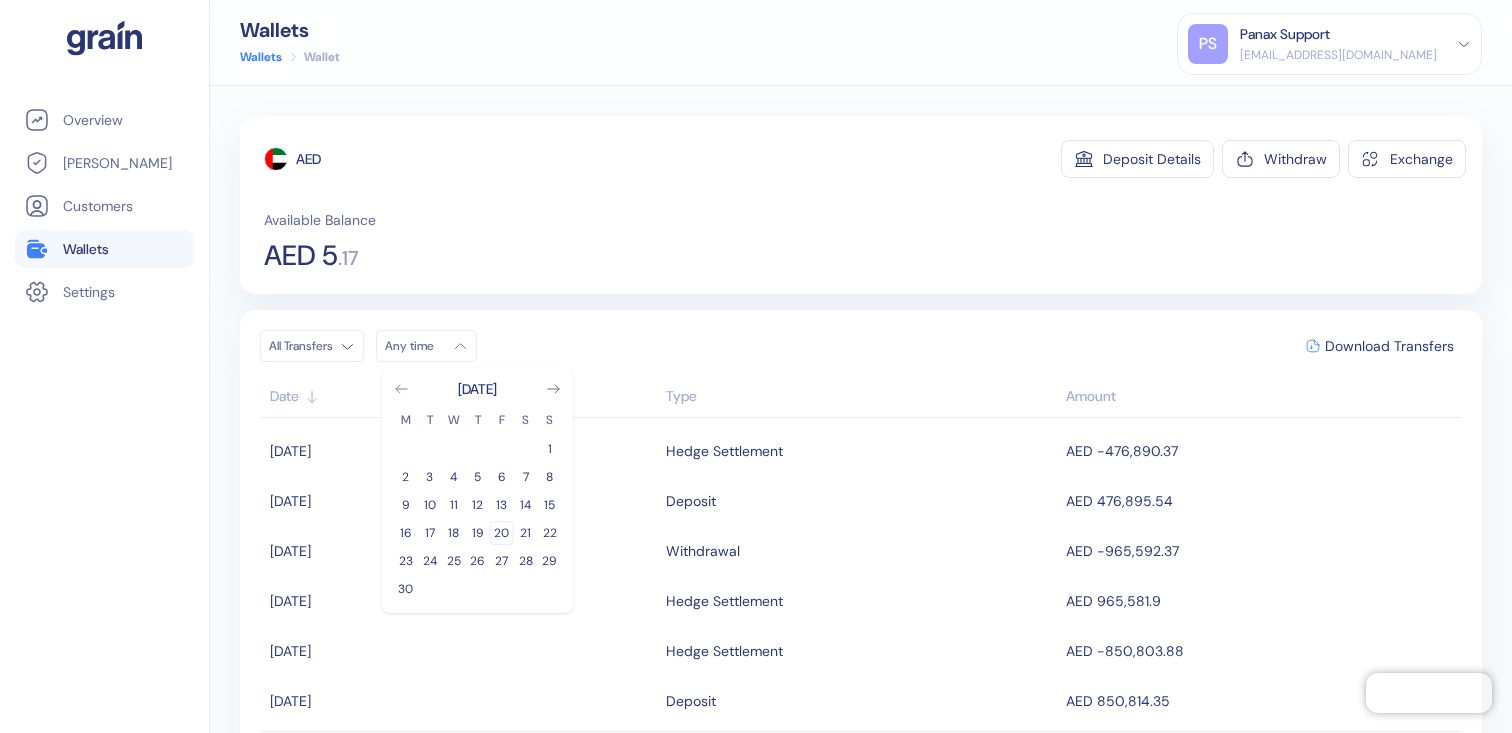 click on "20" at bounding box center [502, 533] 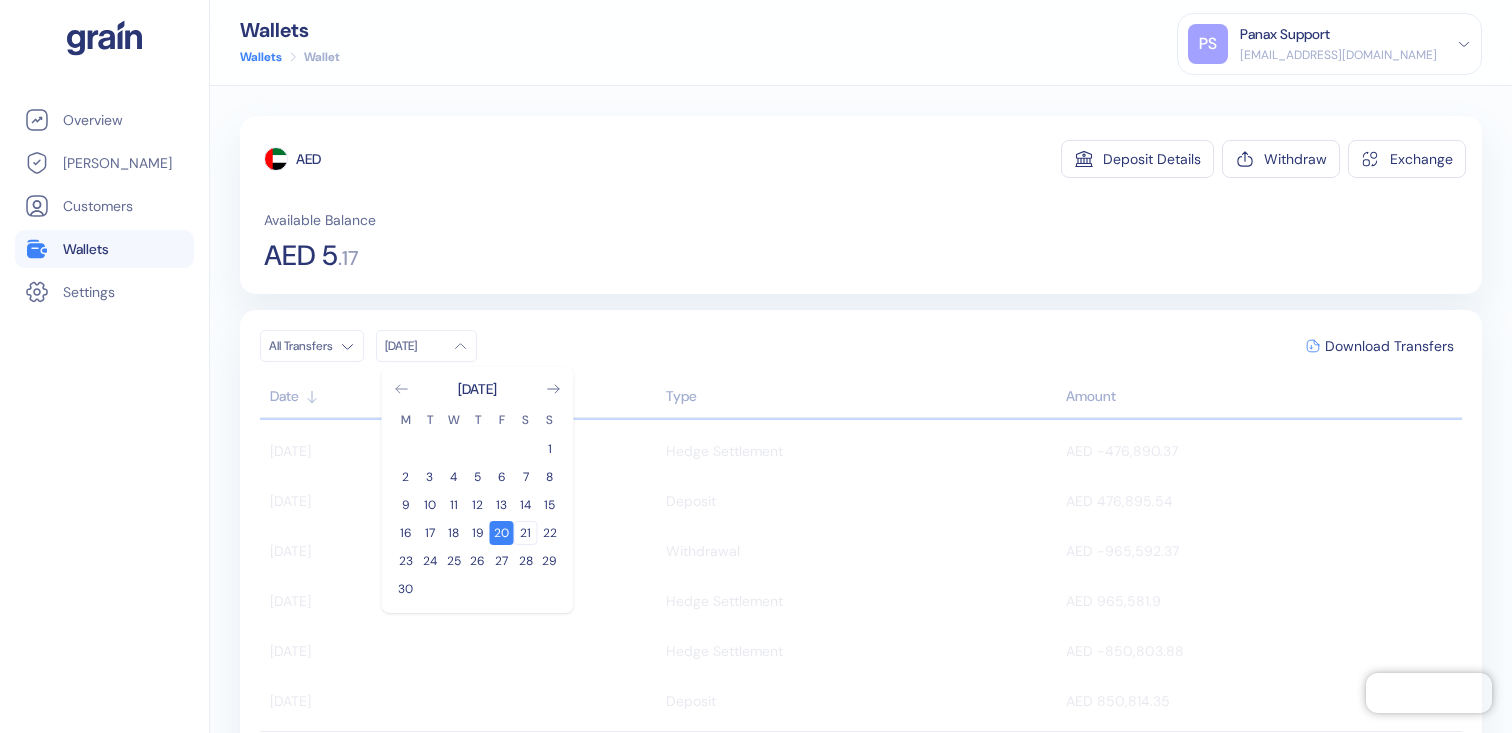 click on "21" at bounding box center [526, 533] 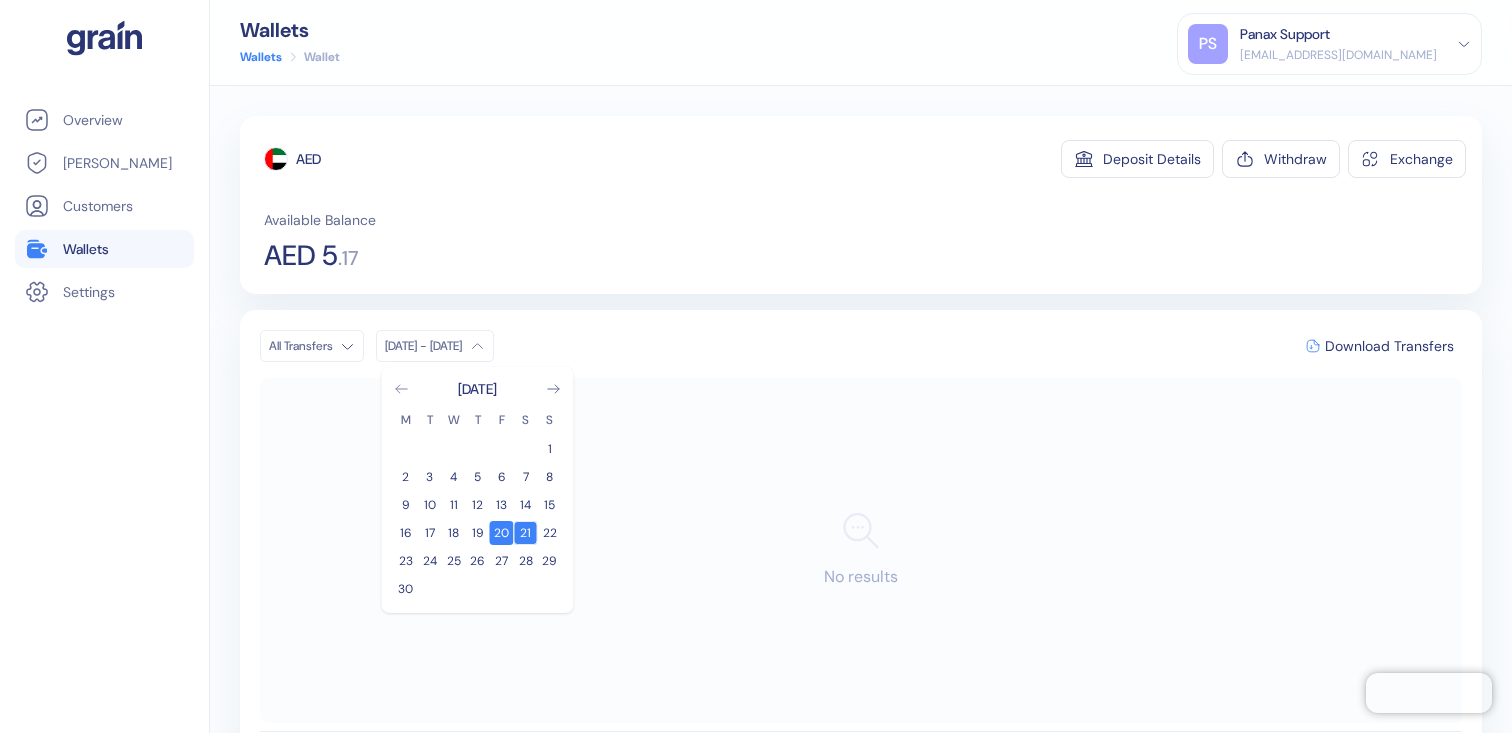 click on "21" at bounding box center [526, 533] 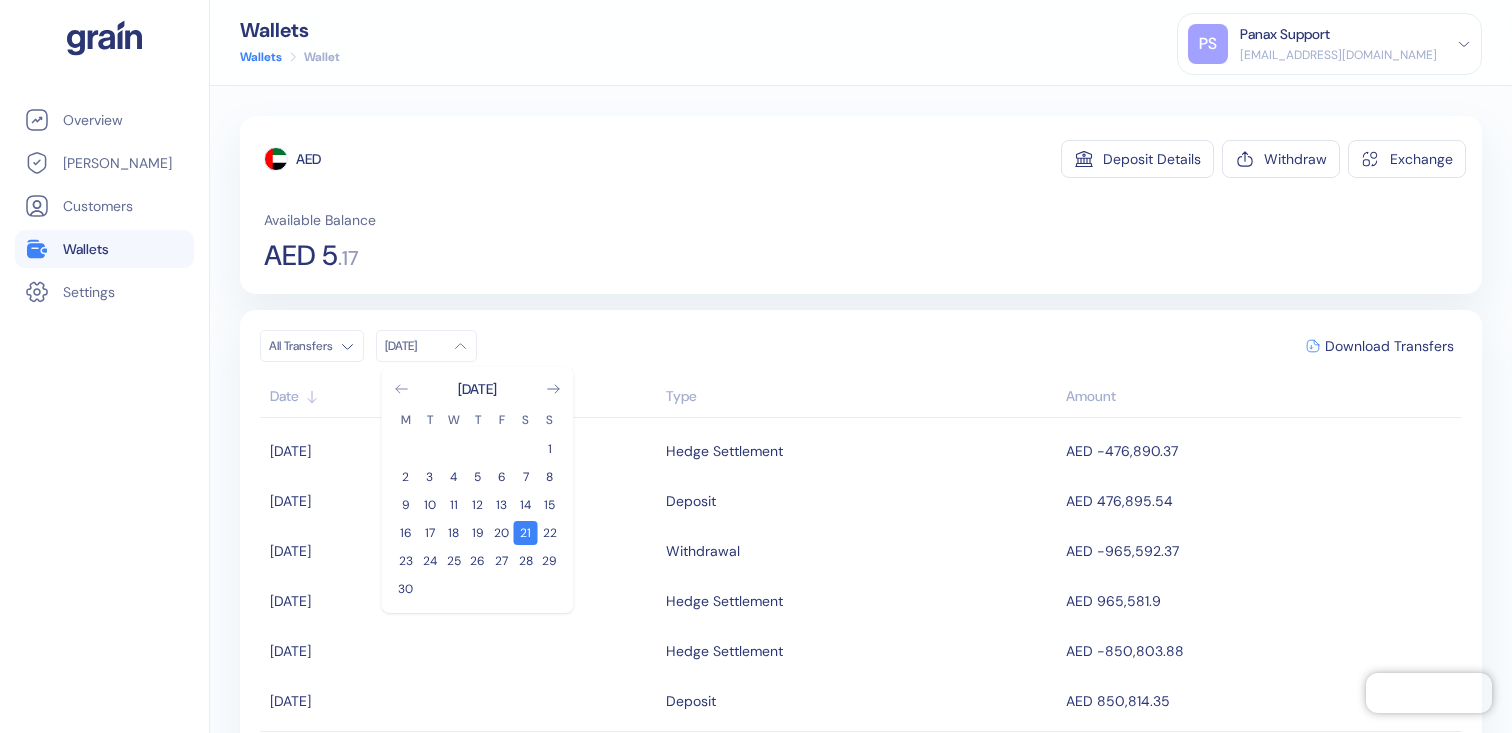 click on "Available Balance AED 5 . 17" at bounding box center (865, 240) 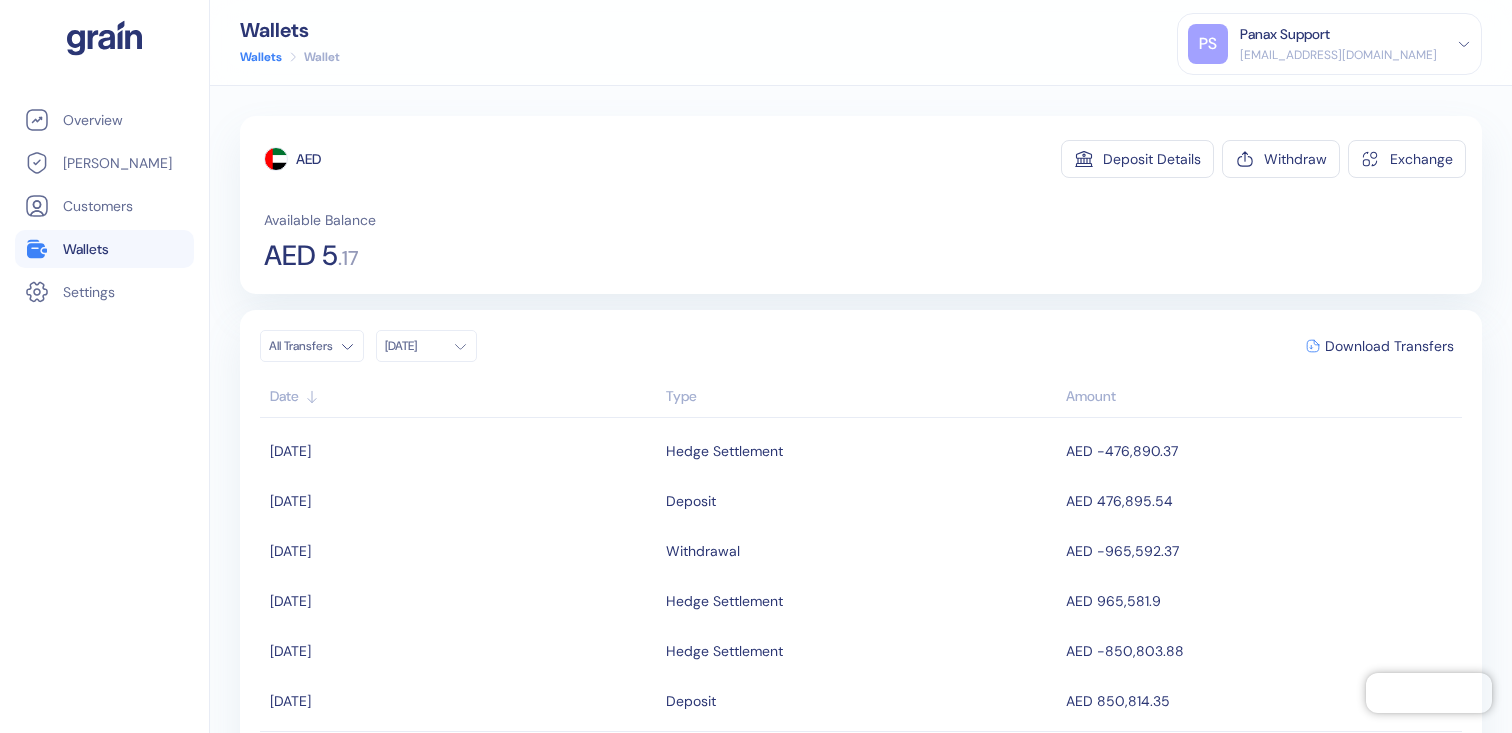 click on "AED 5" at bounding box center (301, 256) 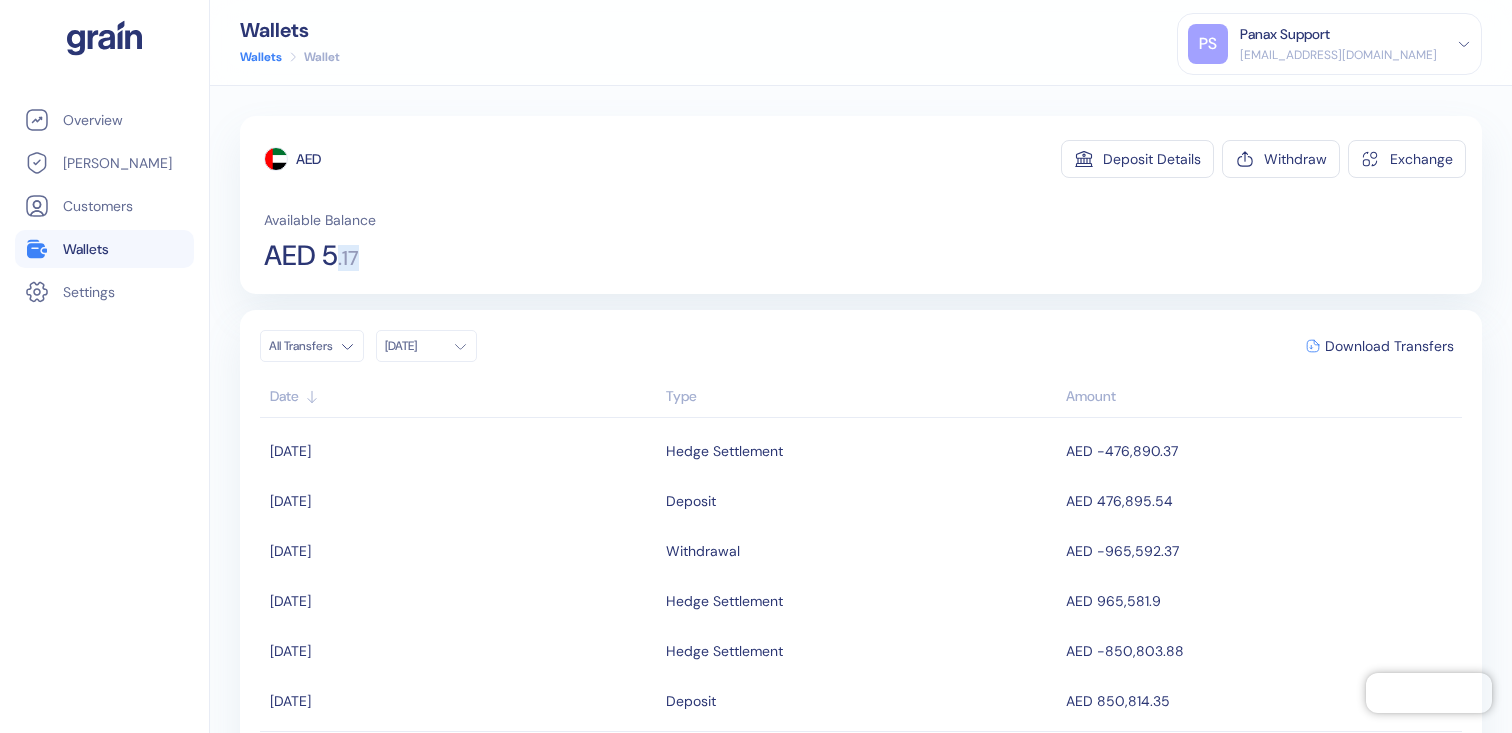 drag, startPoint x: 339, startPoint y: 259, endPoint x: 365, endPoint y: 258, distance: 26.019224 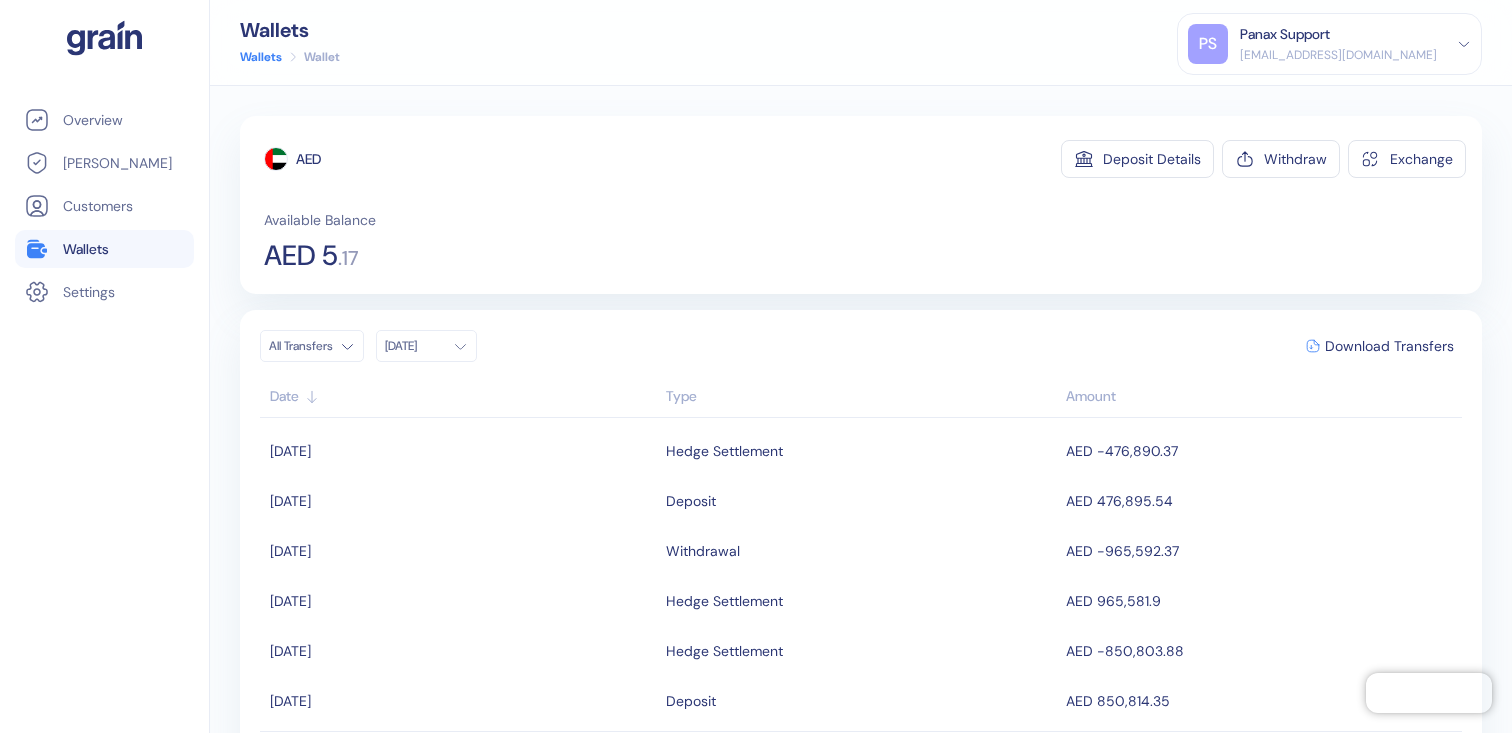 click on "AED 5" at bounding box center (301, 256) 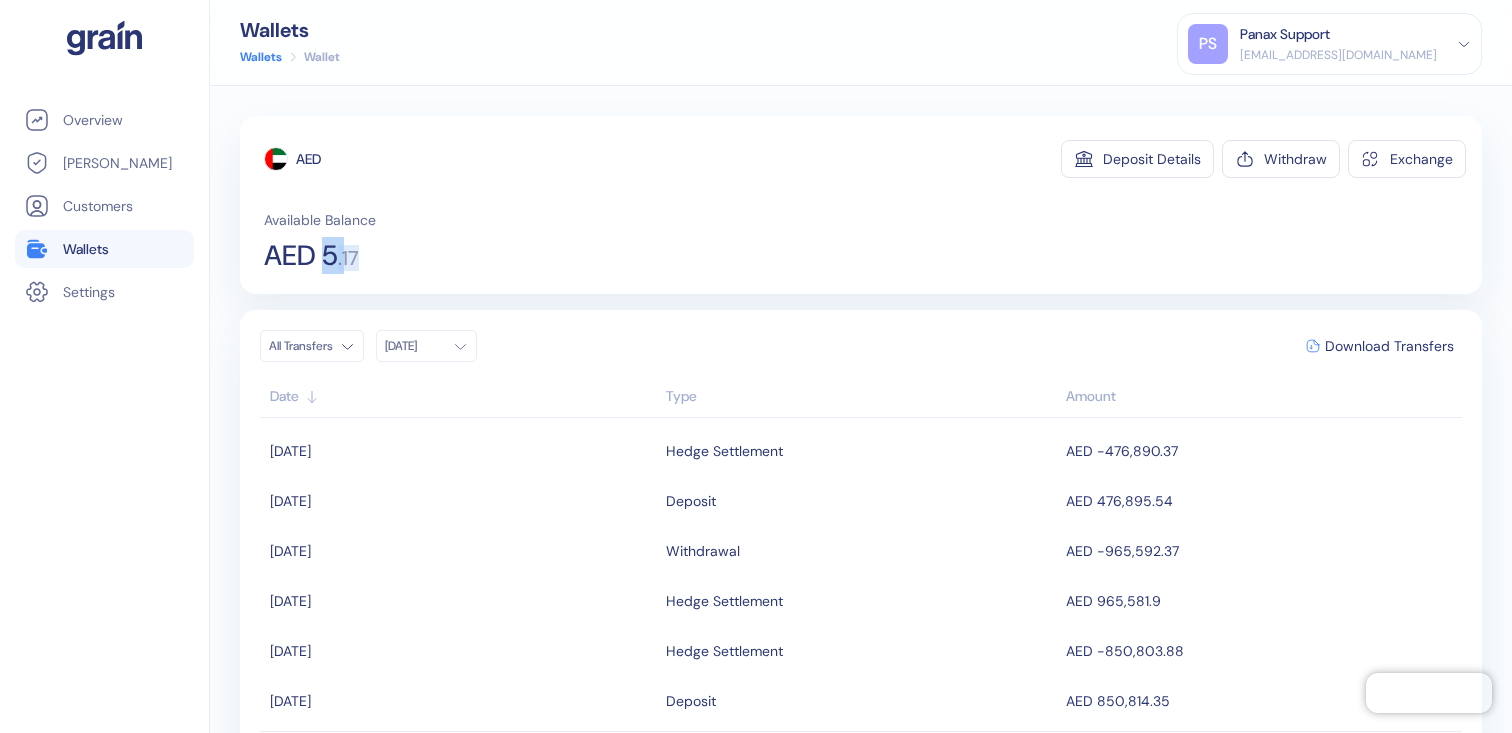 drag, startPoint x: 364, startPoint y: 265, endPoint x: 394, endPoint y: 266, distance: 30.016663 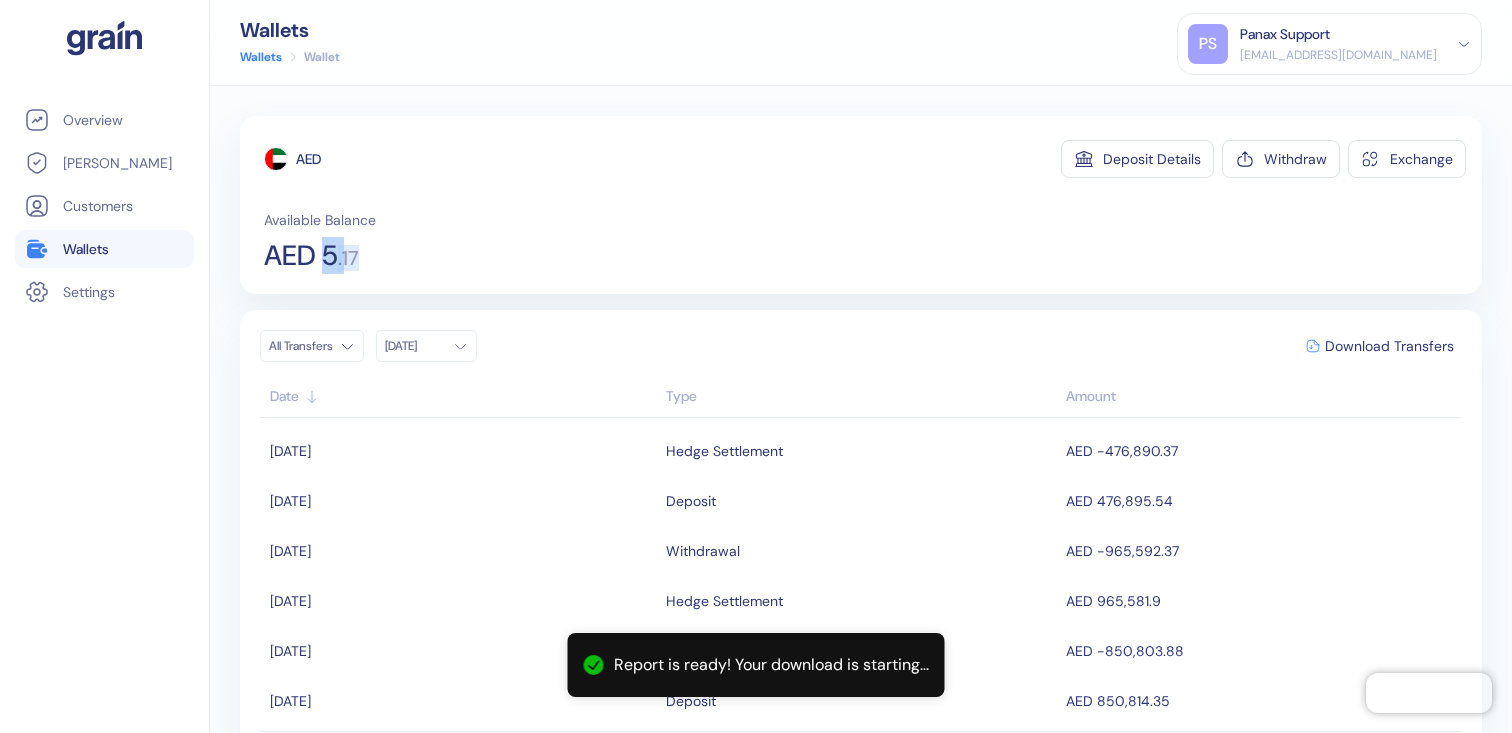 click on "Wallets" at bounding box center (86, 249) 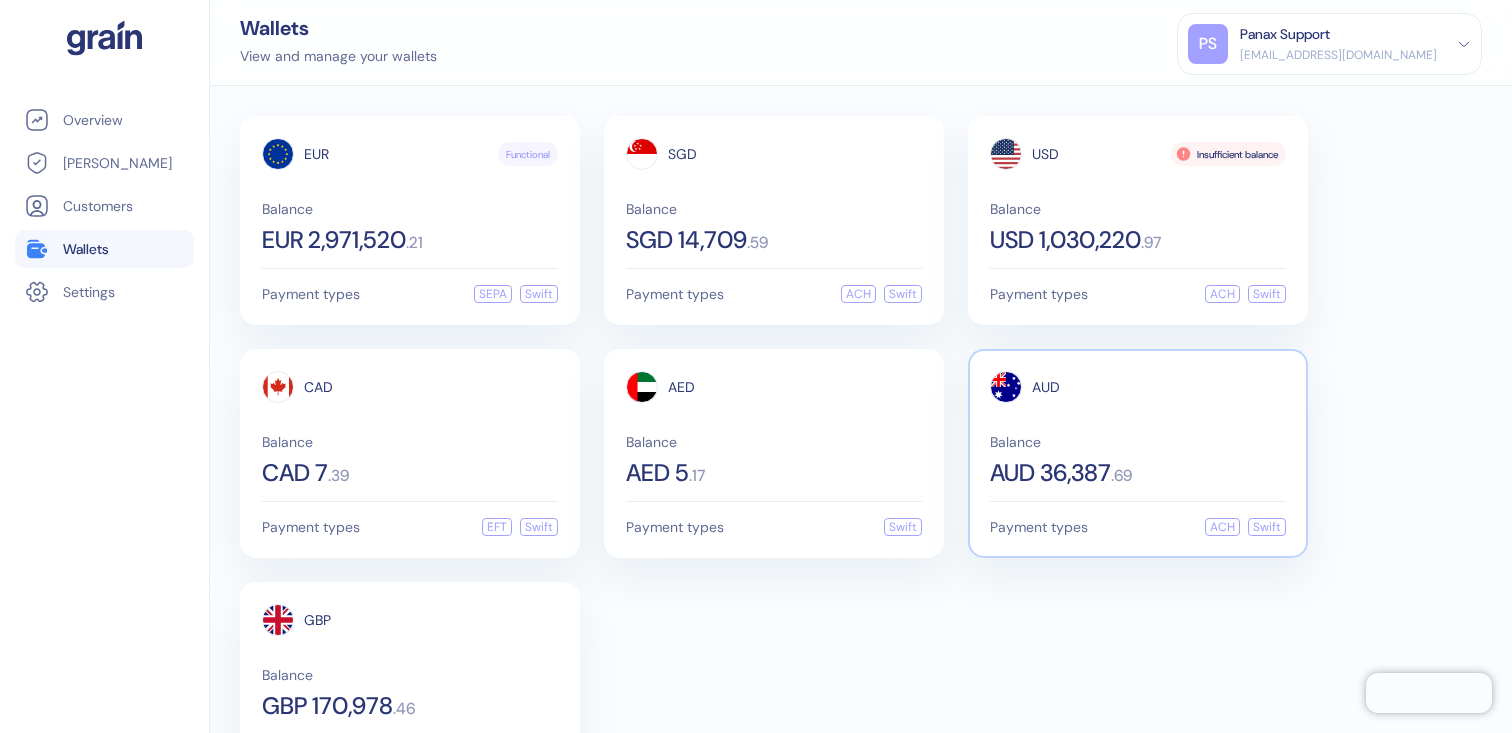 click on "AUD Balance AUD 36,387 . 69" at bounding box center [1138, 428] 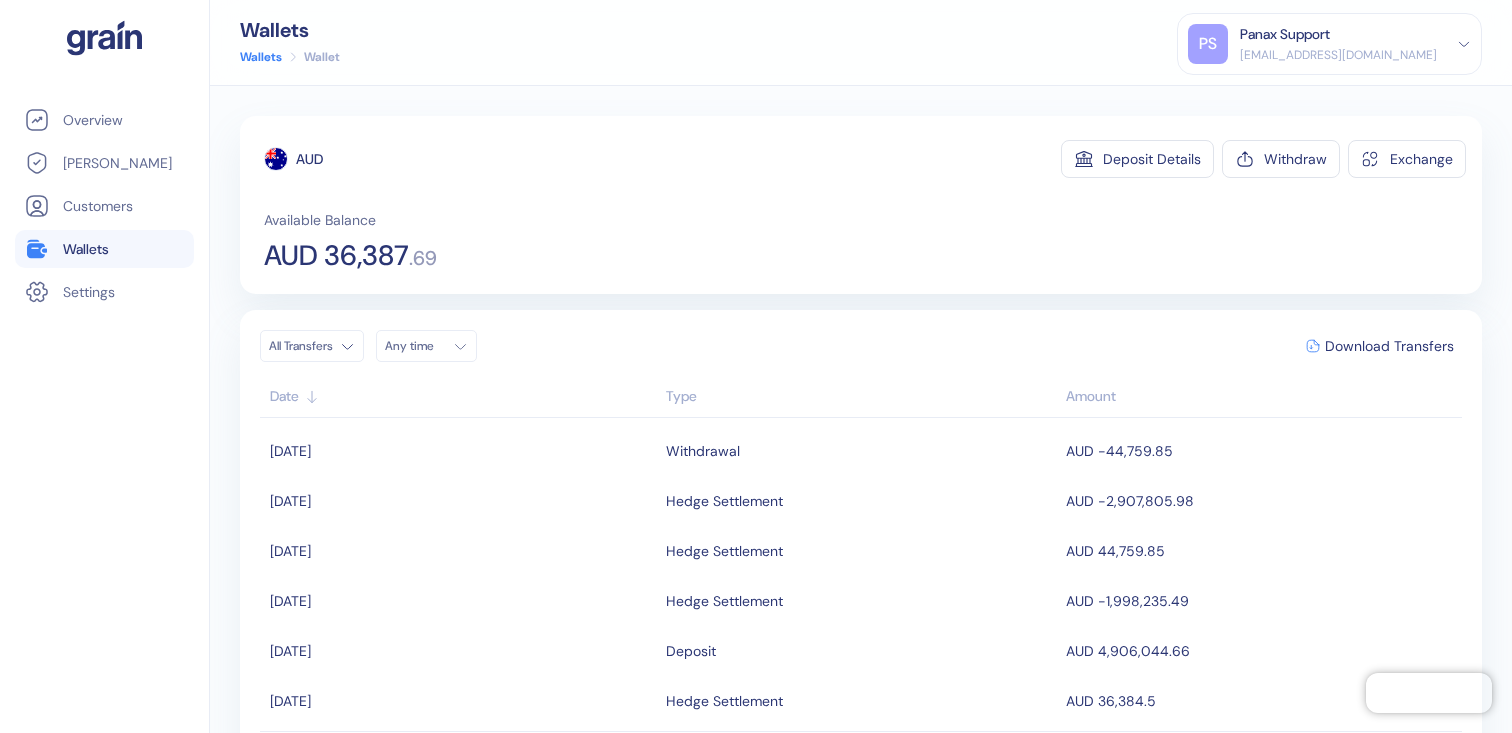 click on "Any time" at bounding box center [415, 346] 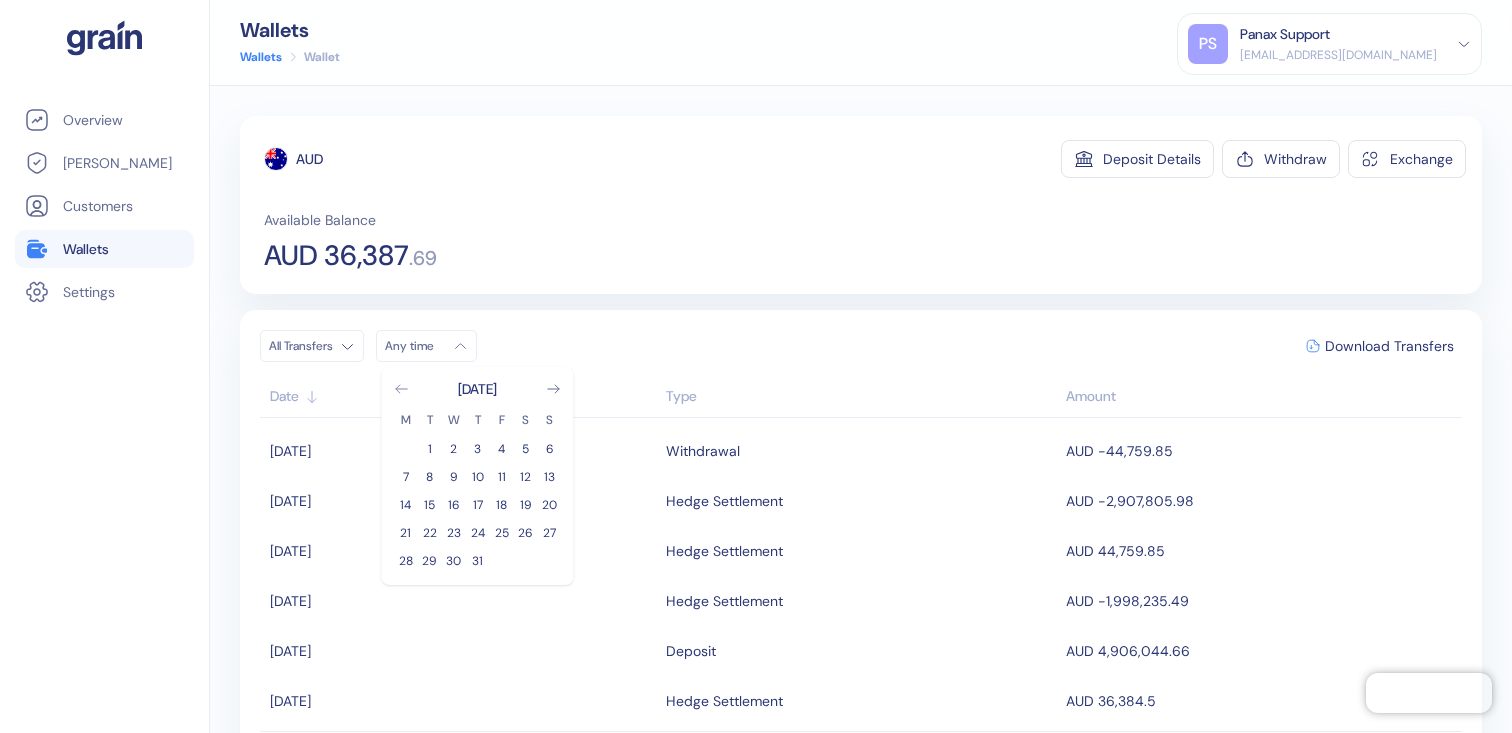click 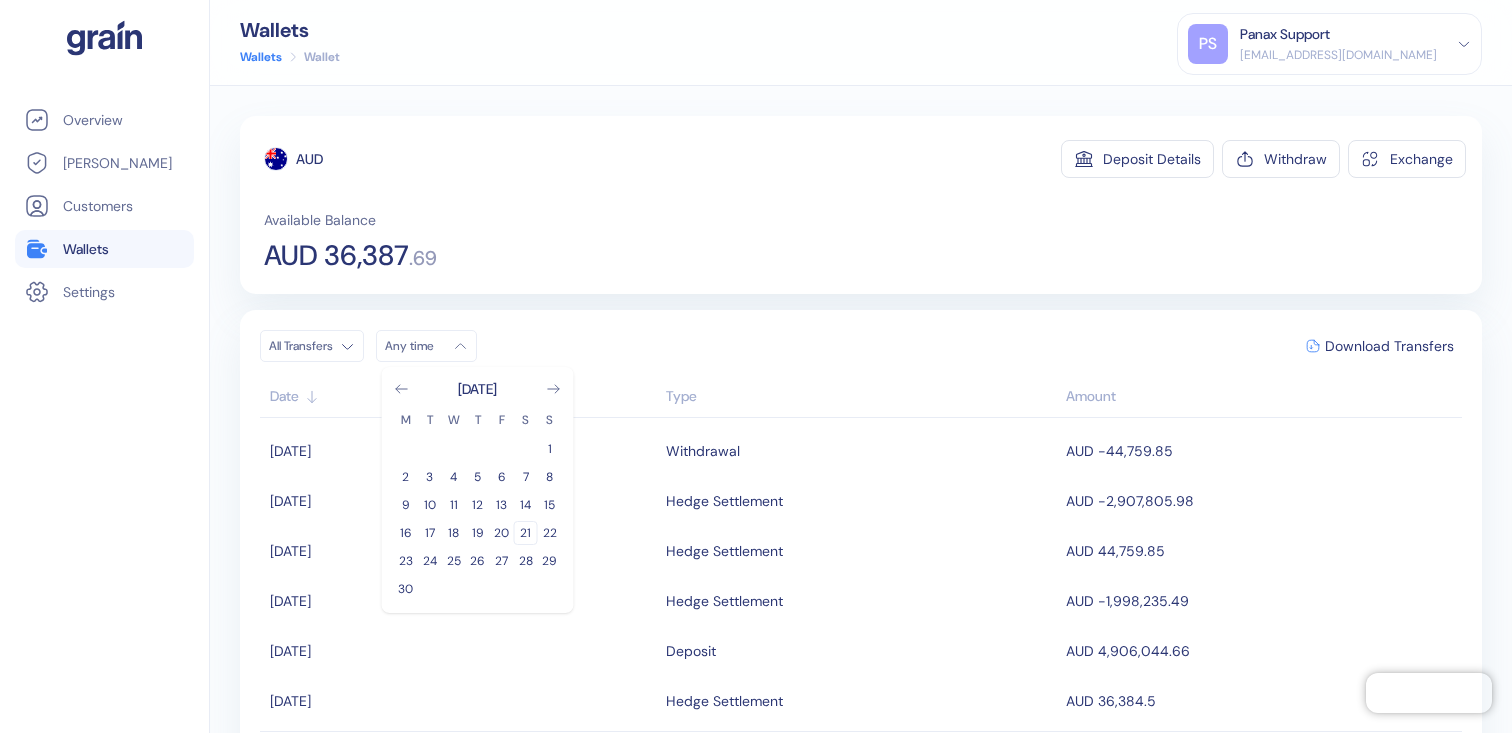 click on "21" at bounding box center [526, 533] 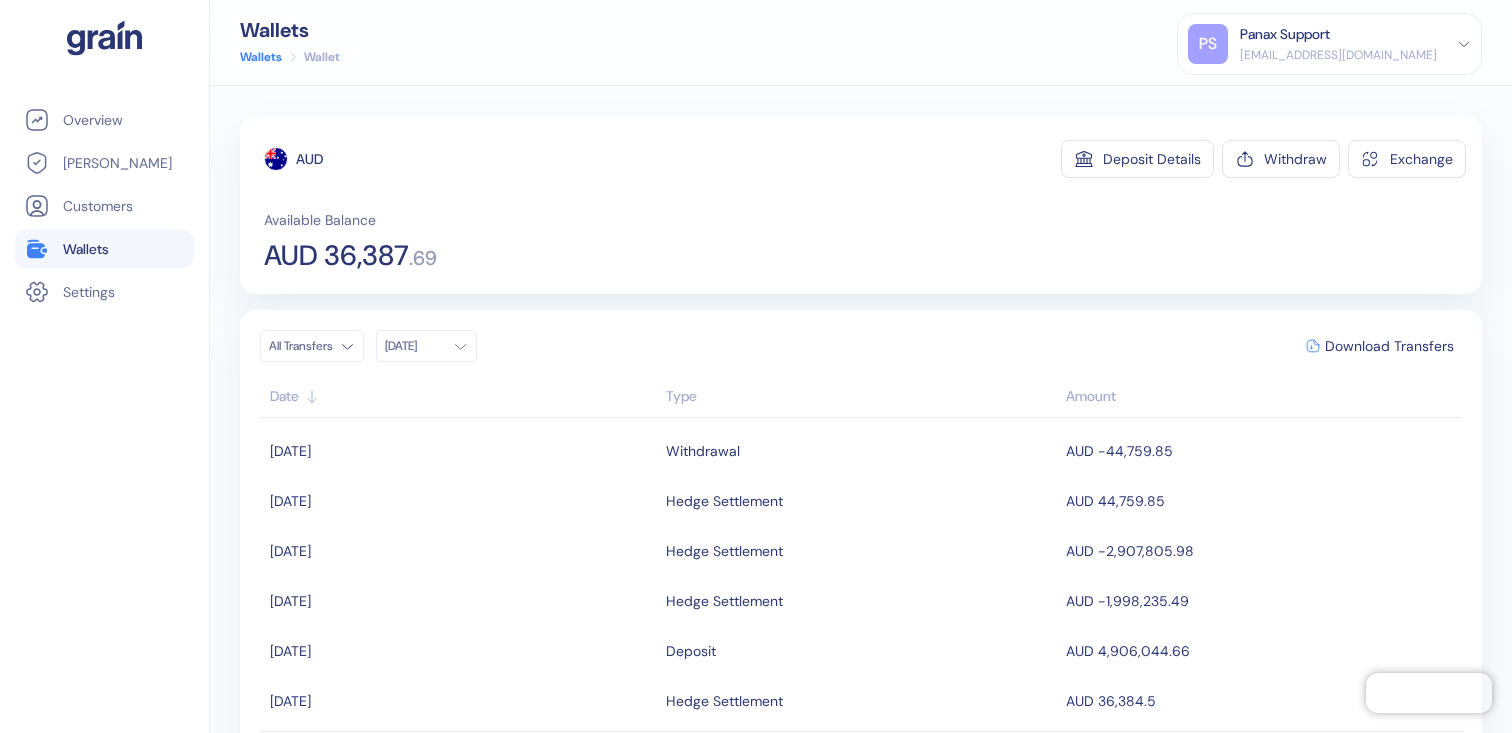 click on "AUD 36,387" at bounding box center [336, 256] 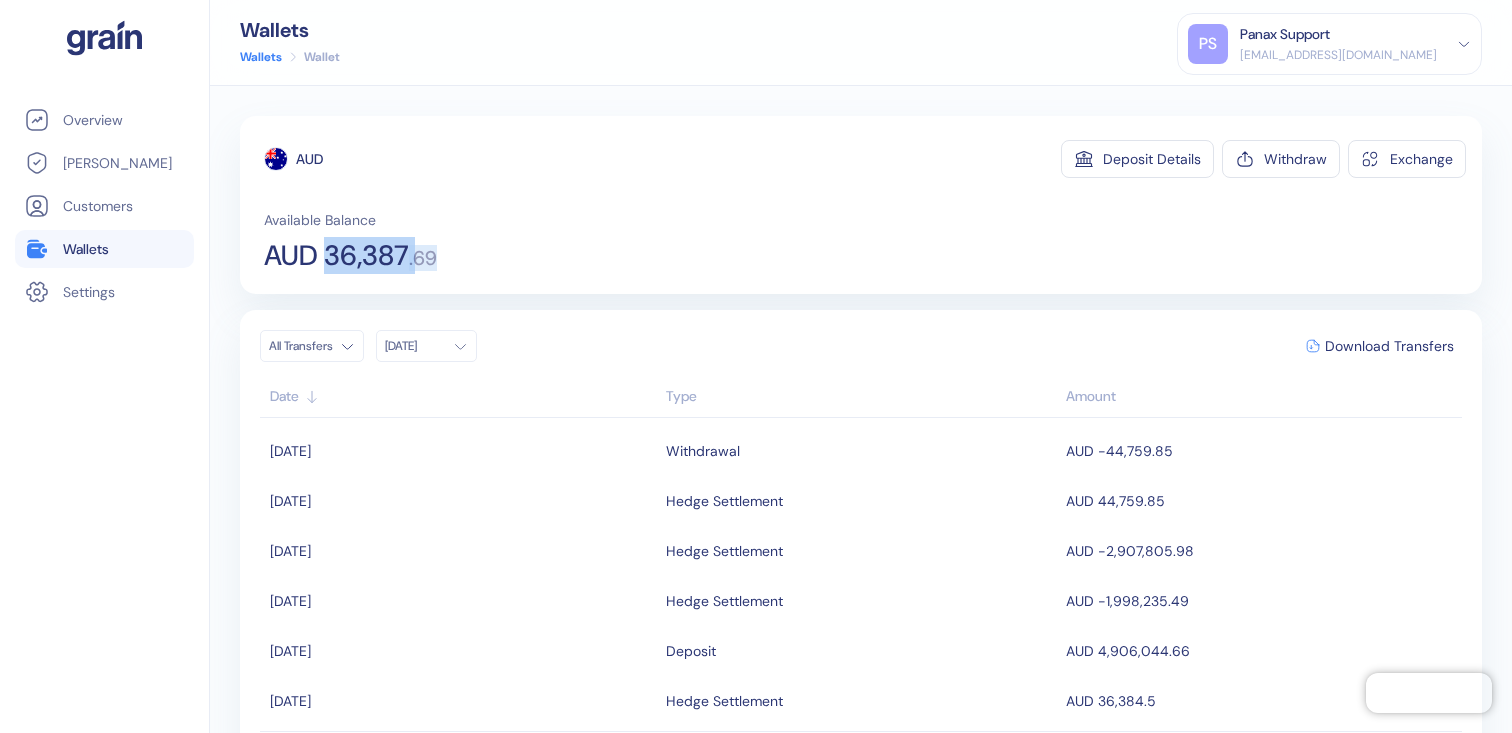 drag, startPoint x: 343, startPoint y: 258, endPoint x: 465, endPoint y: 260, distance: 122.016396 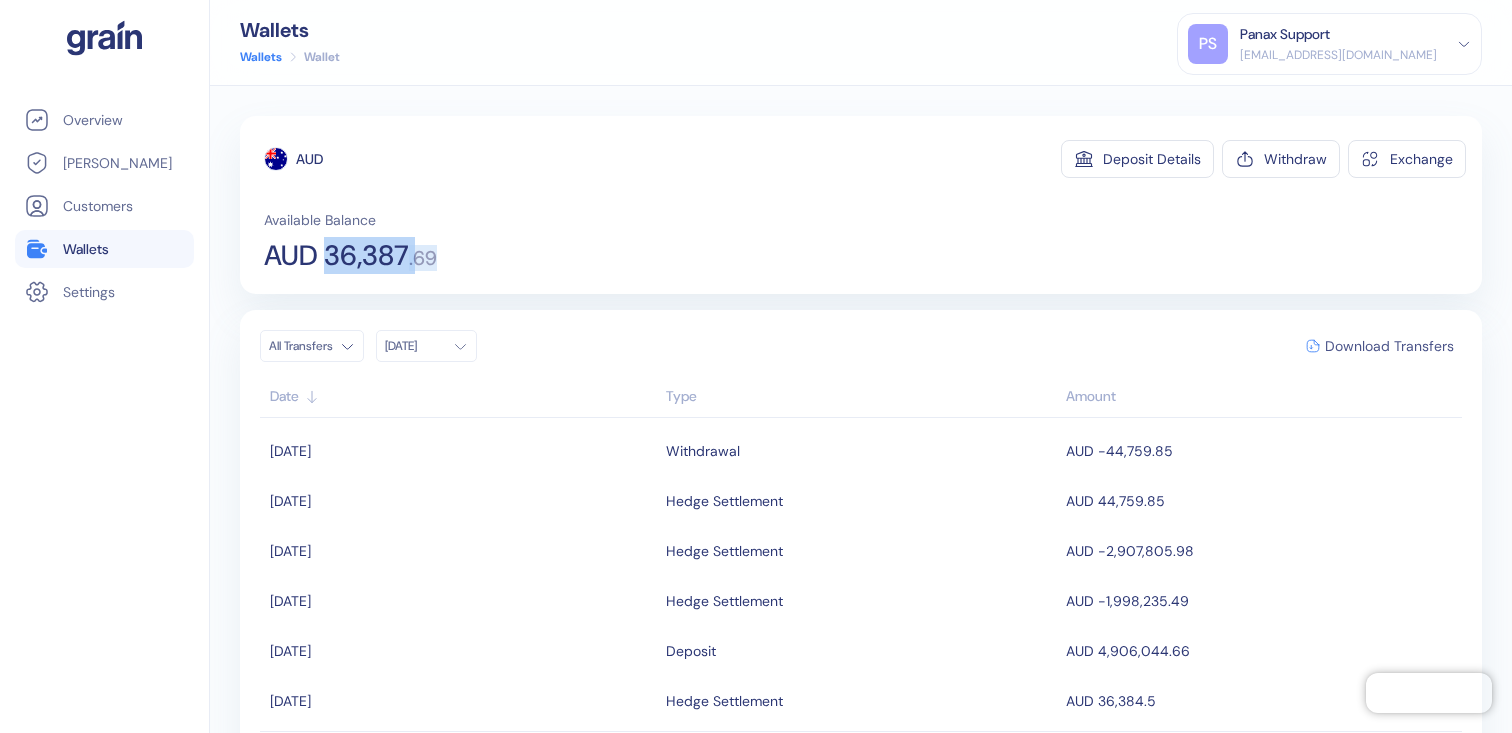 click on "Download Transfers" at bounding box center [1389, 346] 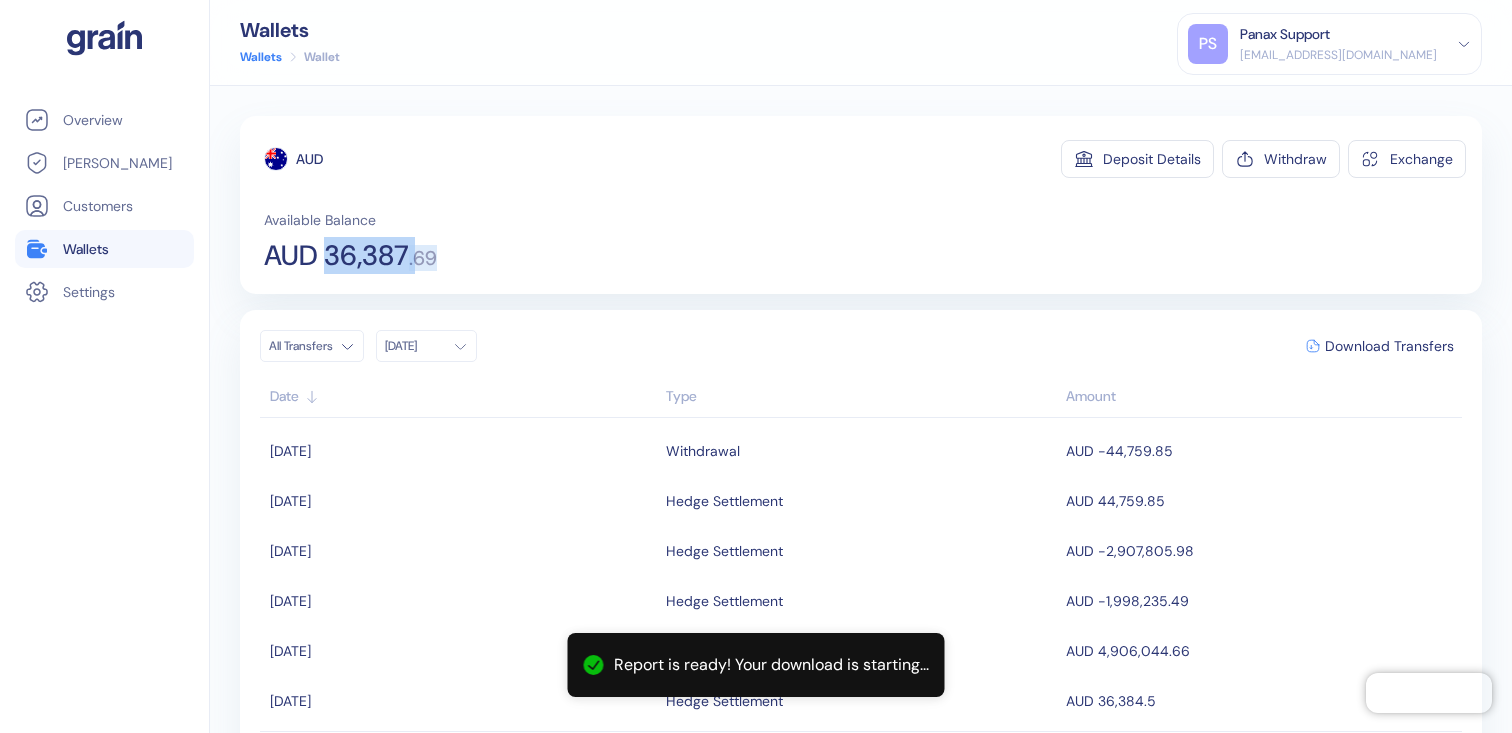 click on "Wallets" at bounding box center [86, 249] 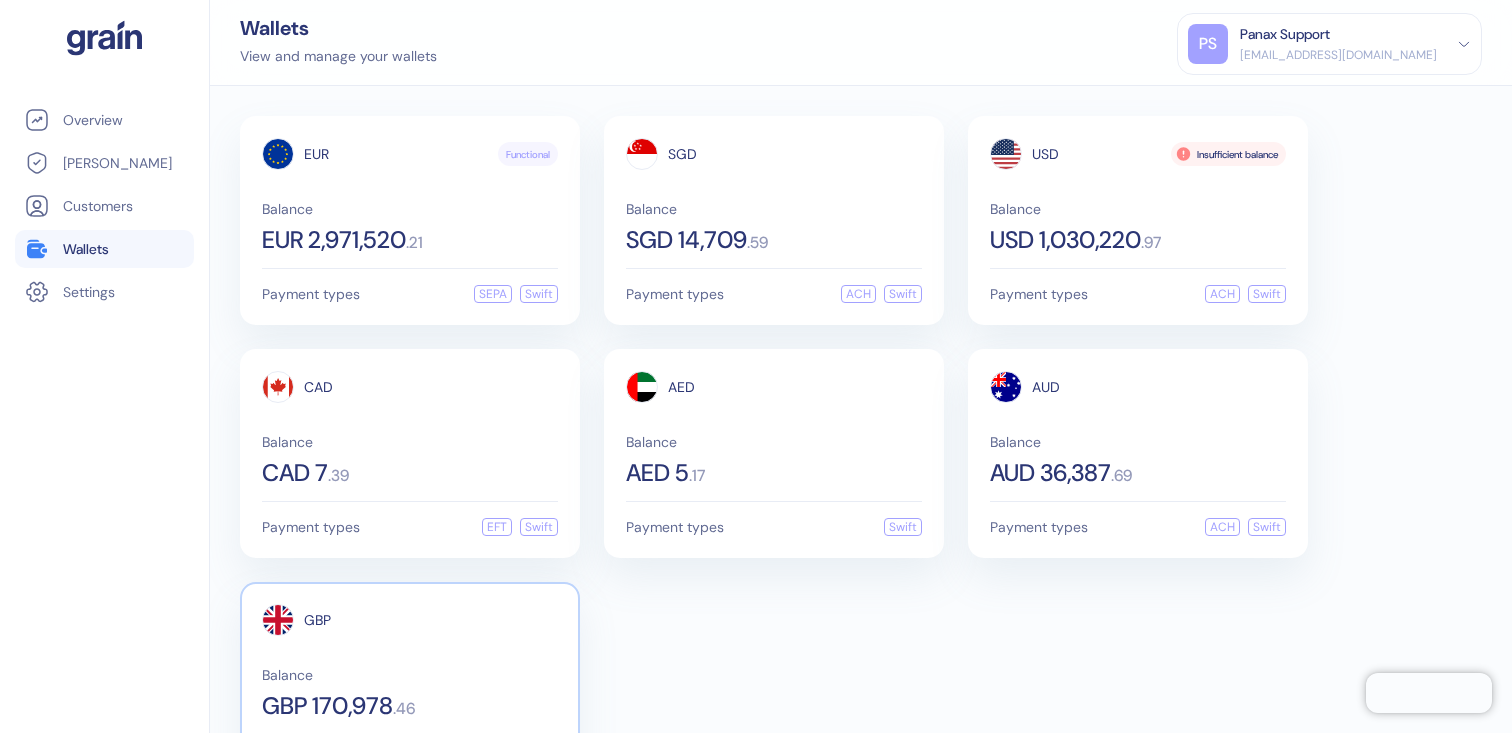 click on "GBP Balance GBP 170,978 . 46 Payment types FPS Swift" at bounding box center [410, 686] 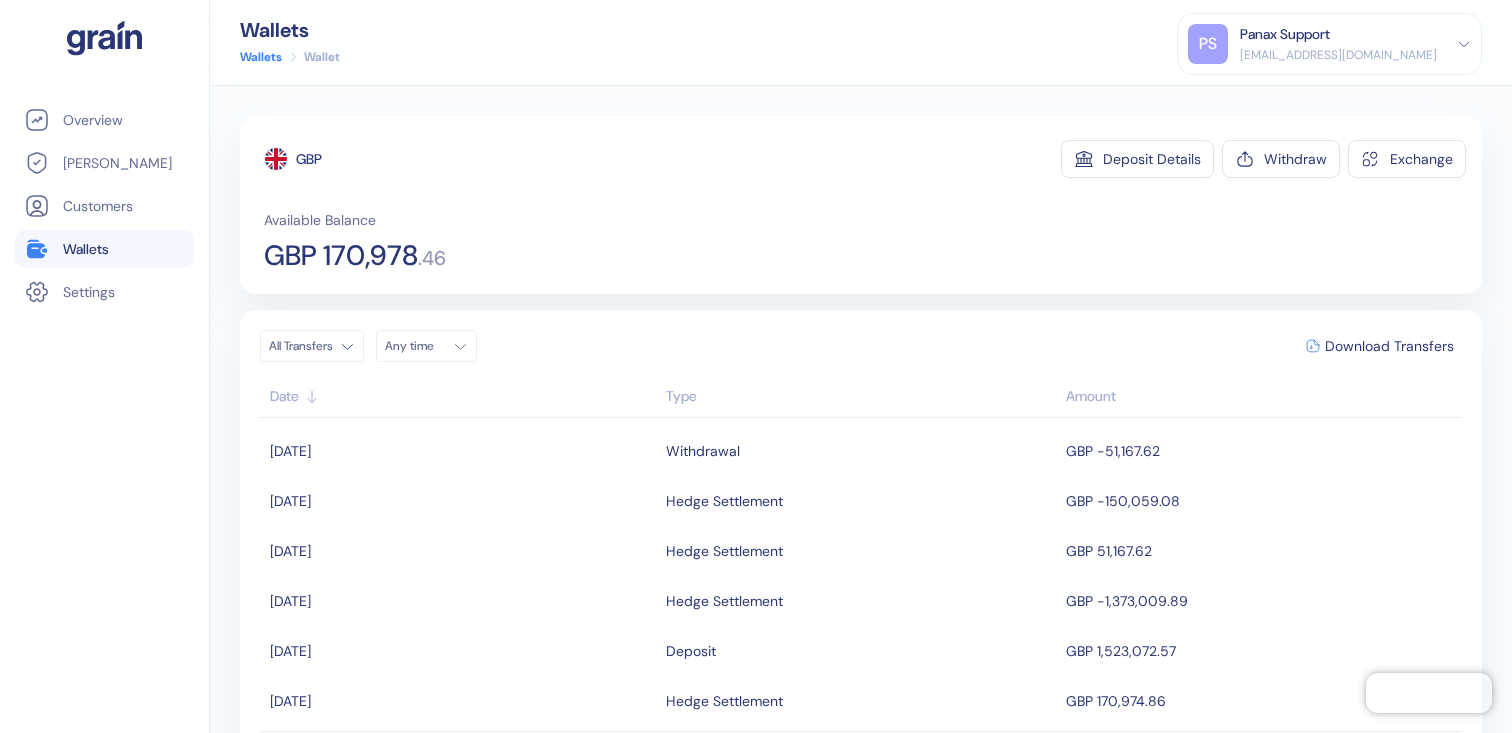 click on "GBP 170,978" at bounding box center [341, 256] 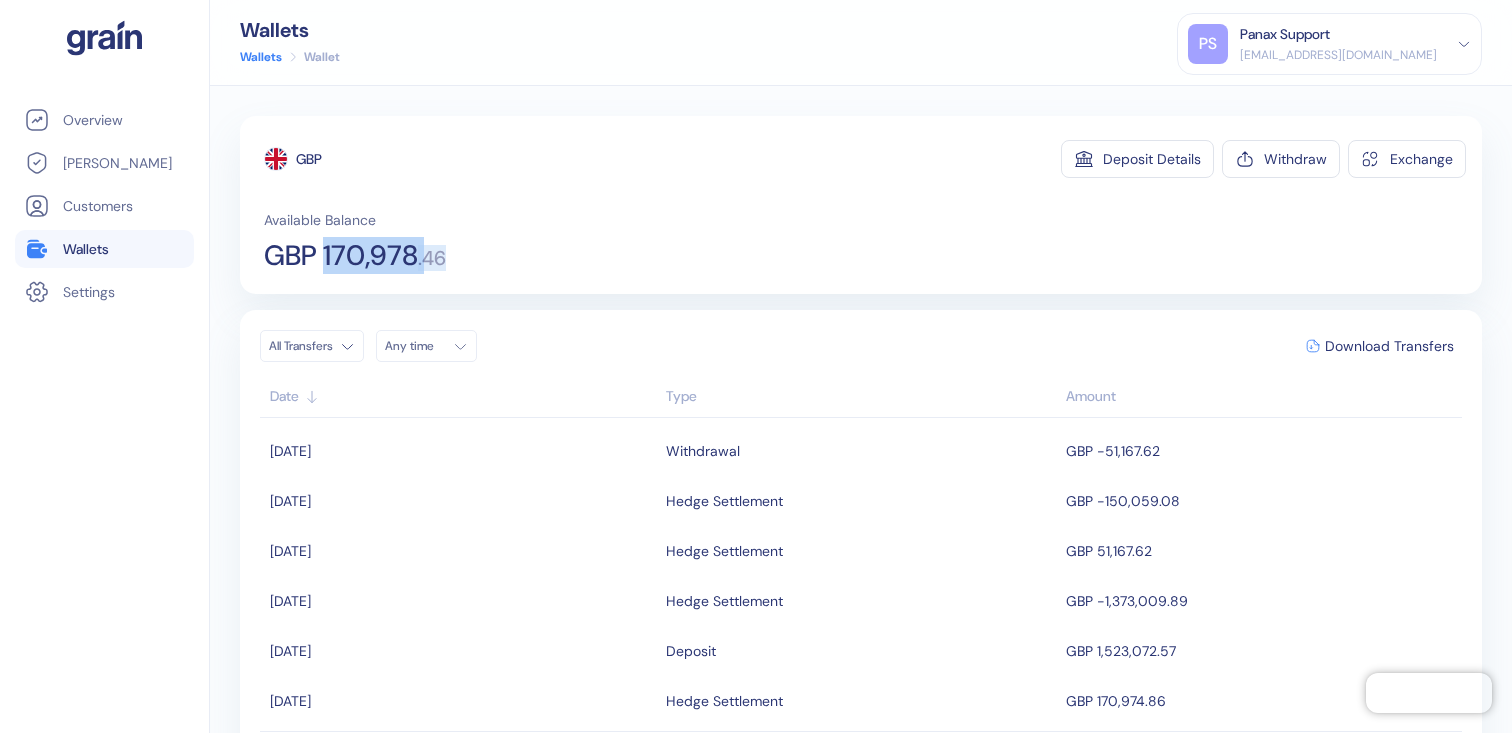 drag, startPoint x: 387, startPoint y: 262, endPoint x: 477, endPoint y: 262, distance: 90 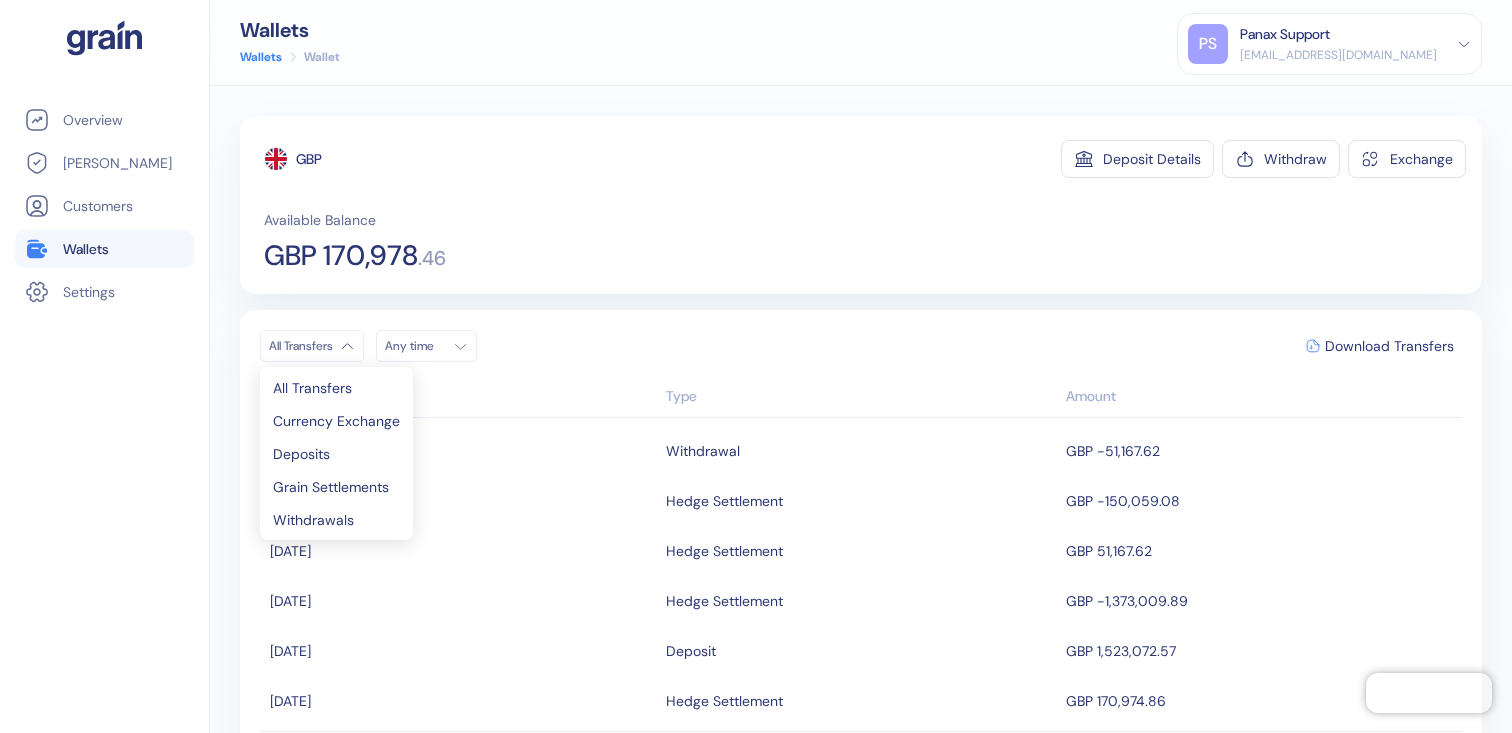 click on "Pingdom Check: App Online Overview [PERSON_NAME] Customers Wallets Settings Wallets Wallets Wallet PS Panax Support [EMAIL_ADDRESS][DOMAIN_NAME] Sign Out GBP Deposit Details Withdraw Exchange Available Balance GBP 170,978 . 46 All Transfers Any time Download Transfers Date Type Amount [DATE] Withdrawal GBP -51,167.62 [DATE] Hedge Settlement GBP -150,059.08 [DATE] Hedge Settlement GBP 51,167.62 [DATE] Hedge Settlement GBP -1,373,009.89 [DATE] Deposit GBP 1,523,072.57 [DATE] Hedge Settlement GBP 170,974.86 [DATE] Withdrawal GBP -250,889.92 [DATE] Hedge Settlement GBP 250,885.43 [DATE] Hedge Settlement GBP -1,250,754.11 [DATE] Deposit GBP 1,250,758.6 [DATE] Withdrawal GBP -120,533.14 [DATE] Hedge Settlement GBP 120,527.68 [DATE] Hedge Settlement GBP -1,331,531.54 [DATE] Withdrawal GBP -9,223.35 [DATE] Deposit GBP 1,331,537 [DATE] Hedge Settlement GBP 9,223.35 [DATE] Withdrawal GBP -158,579.75 [DATE] Hedge Settlement GBP 158,579.75 [DATE] Withdrawal 1" at bounding box center (756, 366) 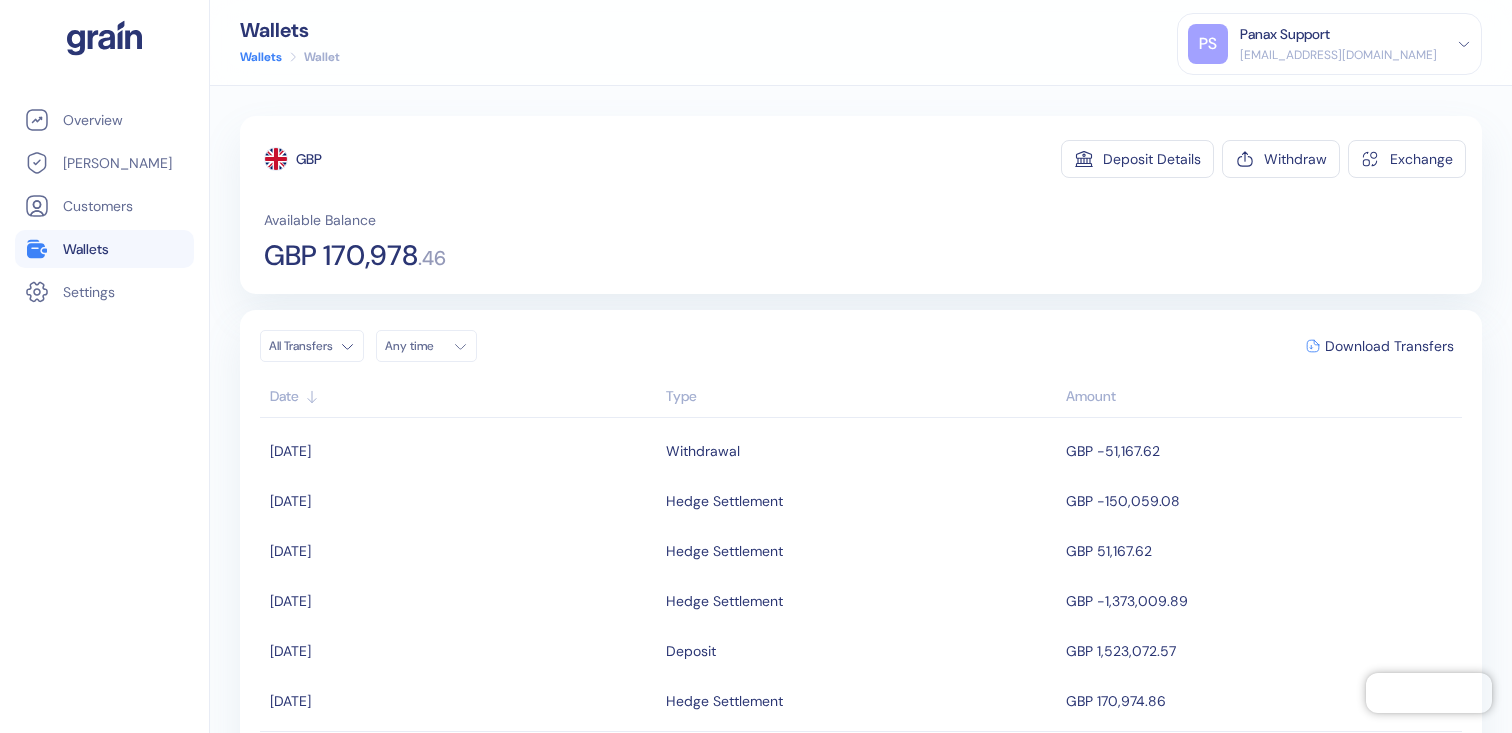 click on "Any time" at bounding box center [426, 346] 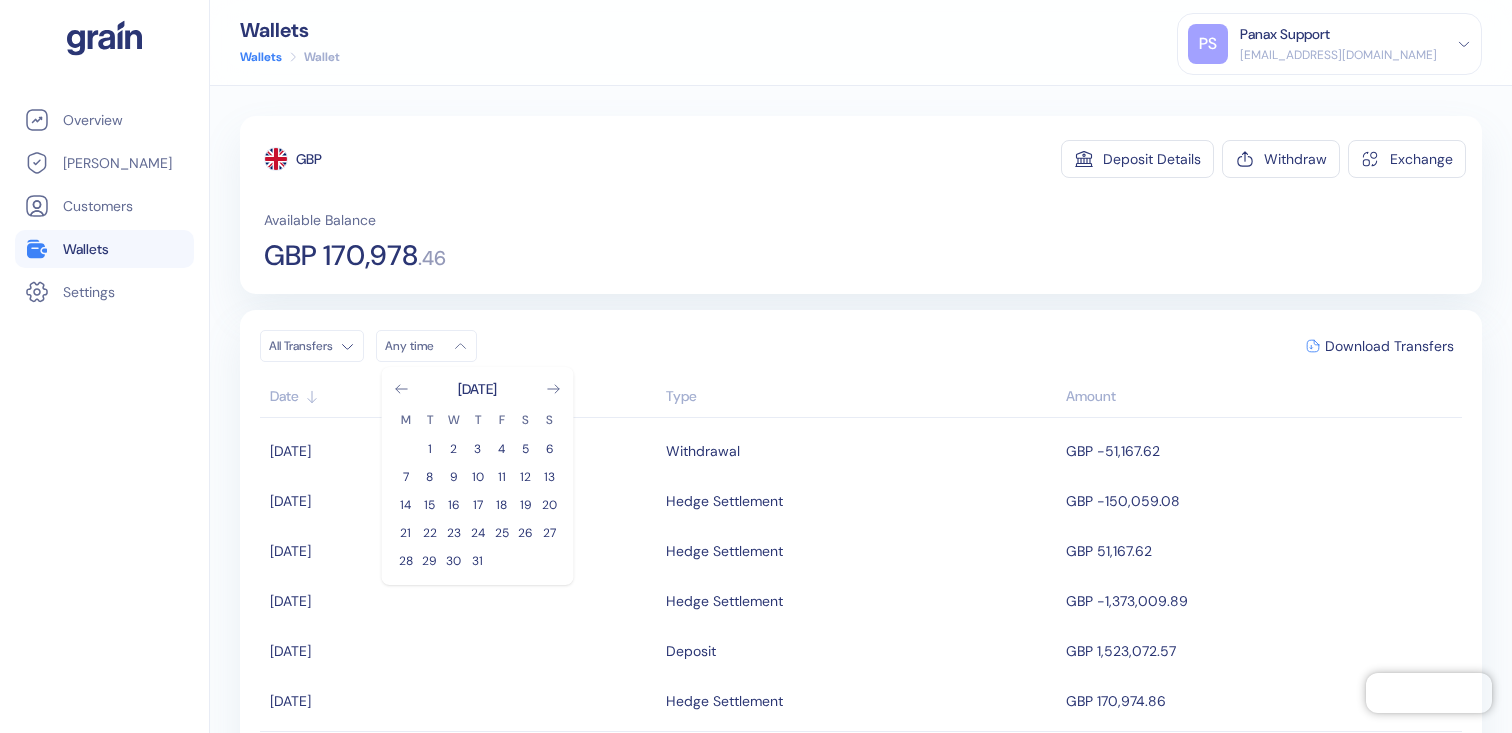 click on "[DATE] M T W T F S S 1 2 3 4 5 6 7 8 9 10 11 12 13 14 15 16 17 18 19 20 21 22 23 24 25 26 27 28 29 30 31" at bounding box center [478, 476] 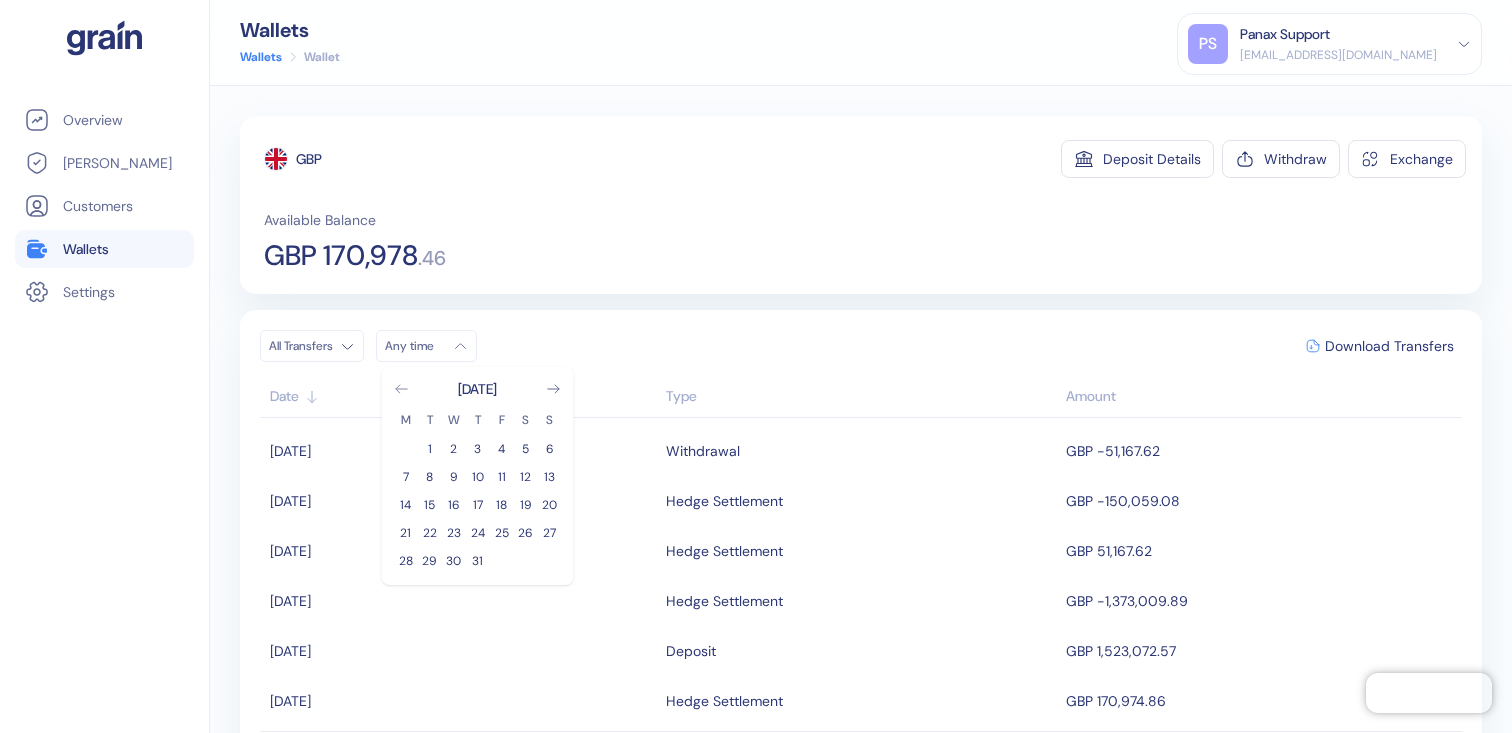 click 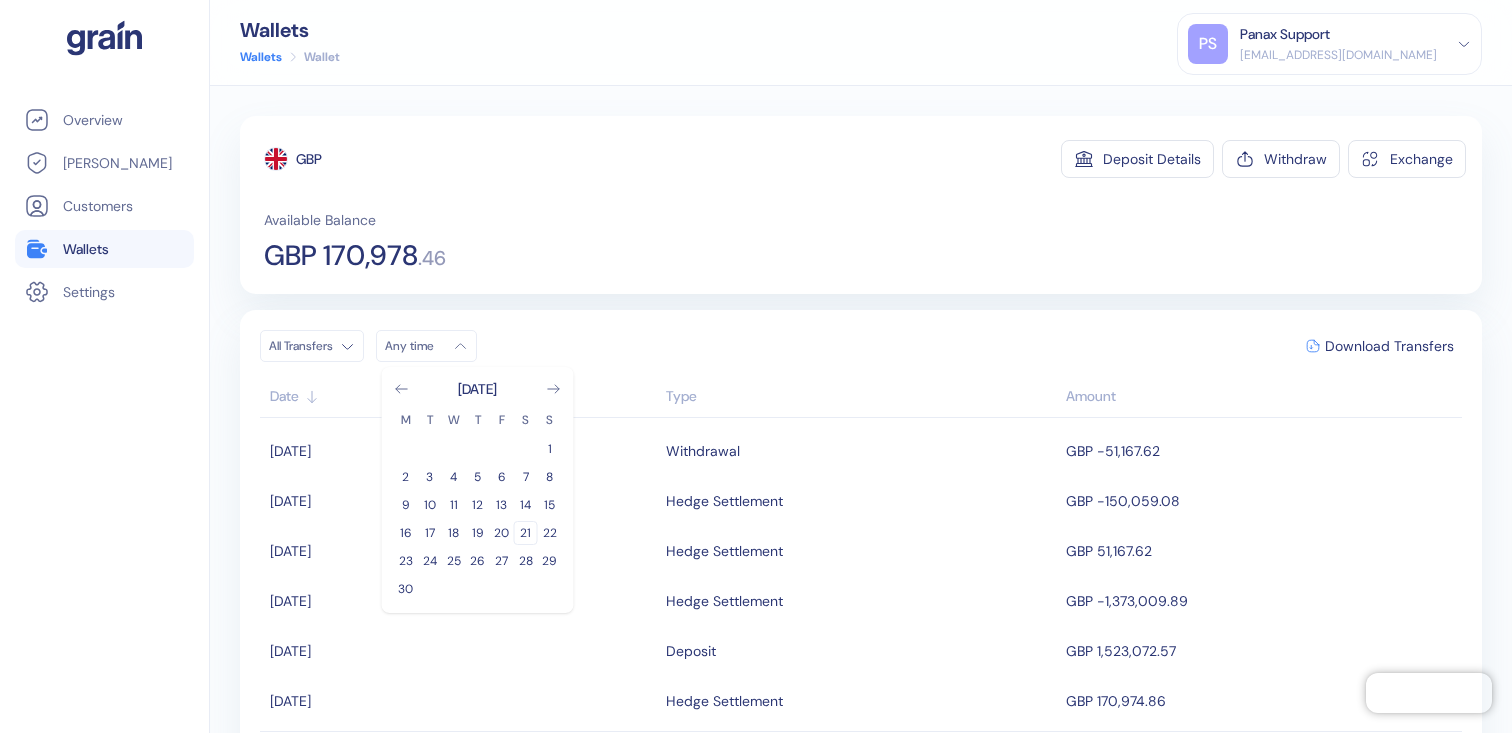 click on "21" at bounding box center [526, 533] 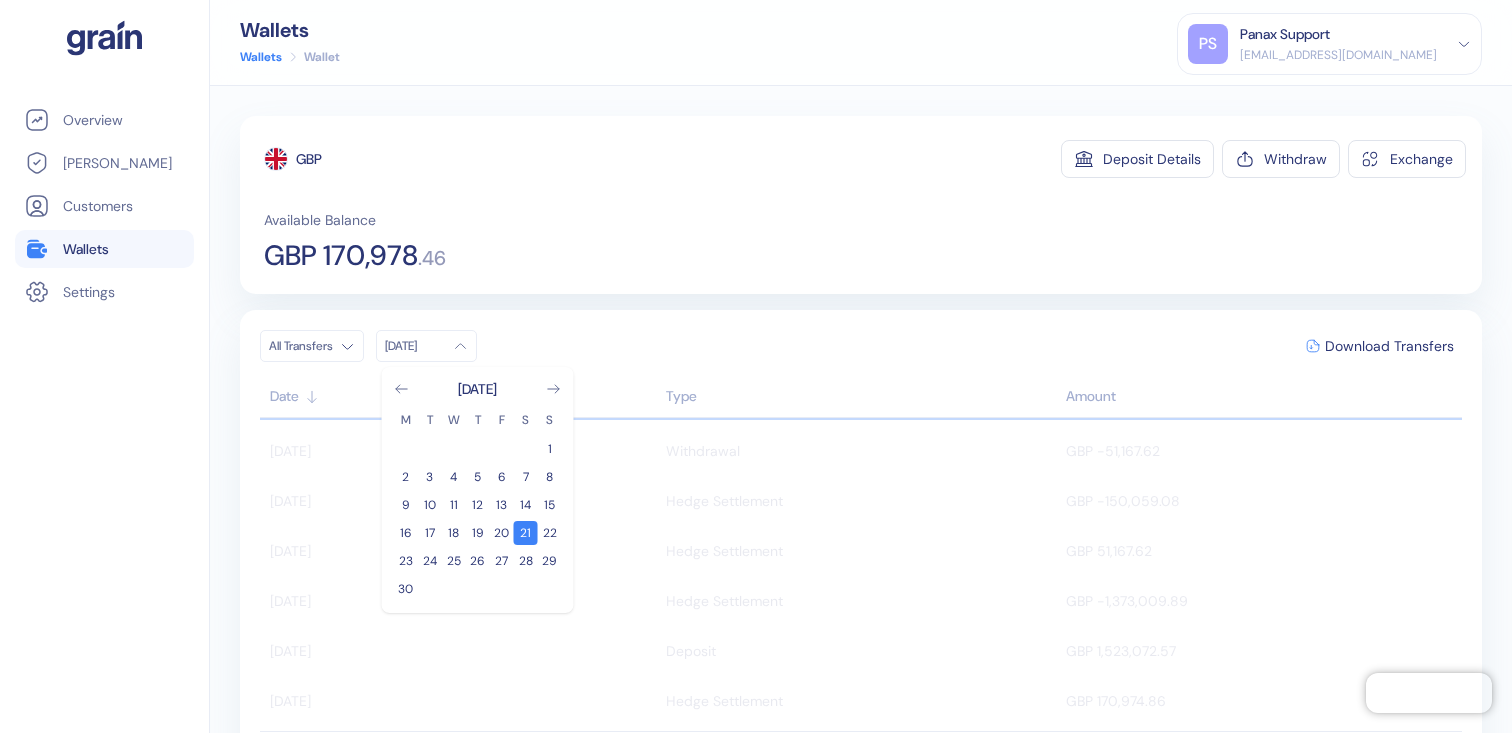 click on "All Transfers Jun [DATE] M T W T F S S 1 2 3 4 5 6 7 8 9 10 11 12 13 14 15 16 17 18 19 20 21 22 23 24 25 26 27 28 29 30 Download Transfers Date Type Amount [DATE] Withdrawal GBP -51,167.62 [DATE] Hedge Settlement GBP -150,059.08 [DATE] Hedge Settlement GBP 51,167.62 [DATE] Hedge Settlement GBP -1,373,009.89 [DATE] Deposit GBP 1,523,072.57 [DATE] Hedge Settlement GBP 170,974.86 [DATE] Withdrawal GBP -250,889.92 [DATE] Hedge Settlement GBP 250,885.43 [DATE] Hedge Settlement GBP -1,250,754.11 [DATE] Deposit GBP 1,250,758.6 [DATE] Withdrawal GBP -120,533.14 [DATE] Hedge Settlement GBP 120,527.68 [DATE] Hedge Settlement GBP -1,331,531.54 [DATE] Withdrawal GBP -9,223.35 [DATE] Deposit GBP 1,331,537 [DATE] Hedge Settlement GBP 9,223.35 [DATE] Withdrawal GBP -158,579.75 [DATE] Hedge Settlement GBP 158,579.75 [DATE] Withdrawal GBP -17,265.92 [DATE] Hedge Settlement GBP -979,049.62 First 1 Last 1-20 of 3,007 Results" at bounding box center [861, 560] 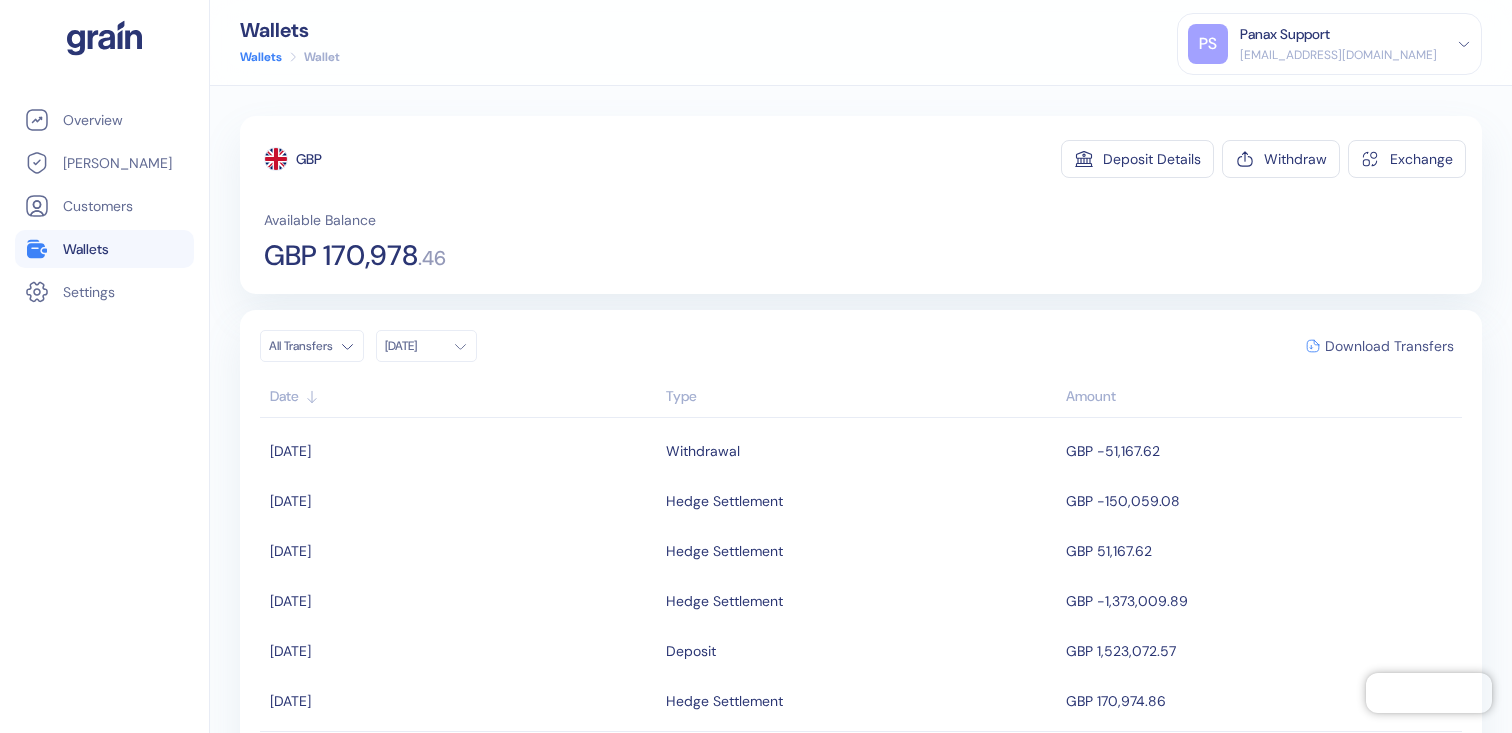 click on "Download Transfers" at bounding box center [1389, 346] 